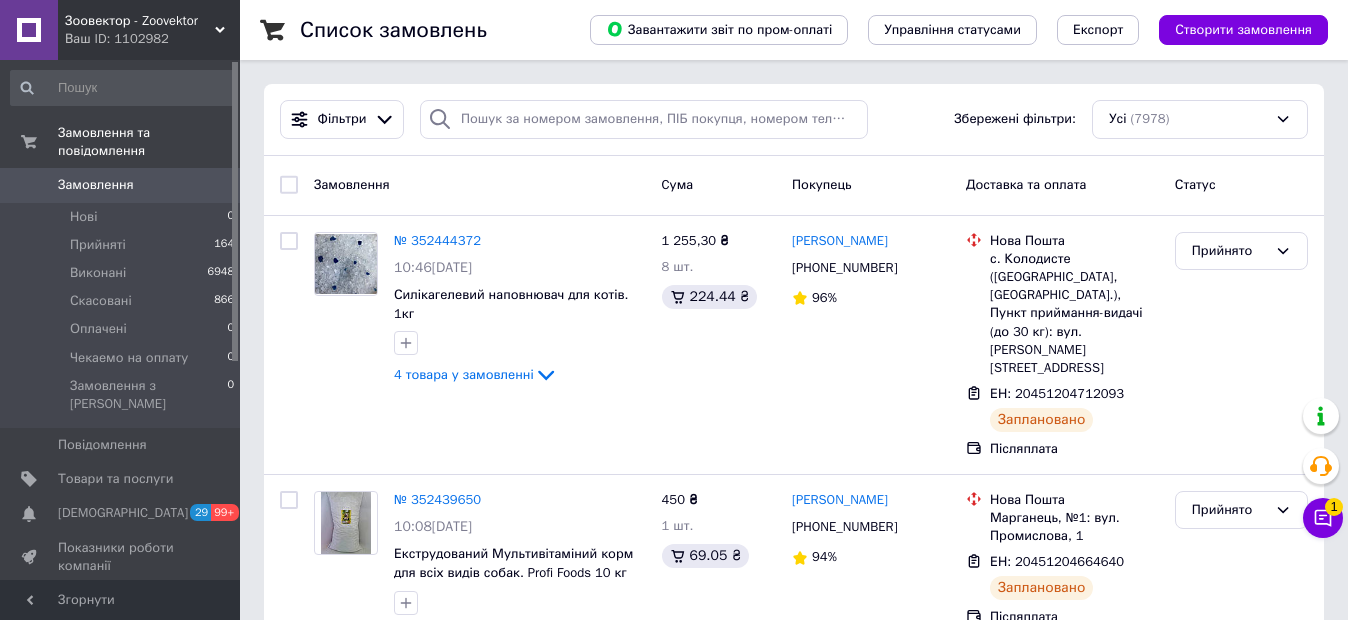 scroll, scrollTop: 0, scrollLeft: 0, axis: both 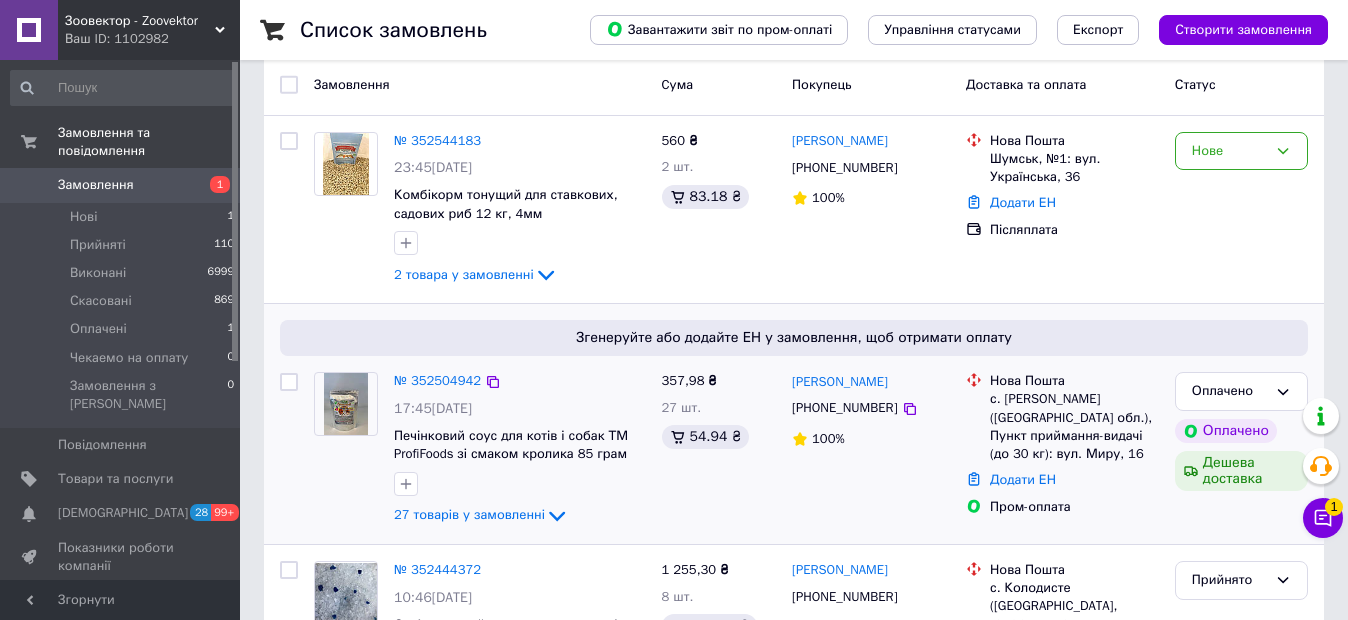 click at bounding box center (346, 404) 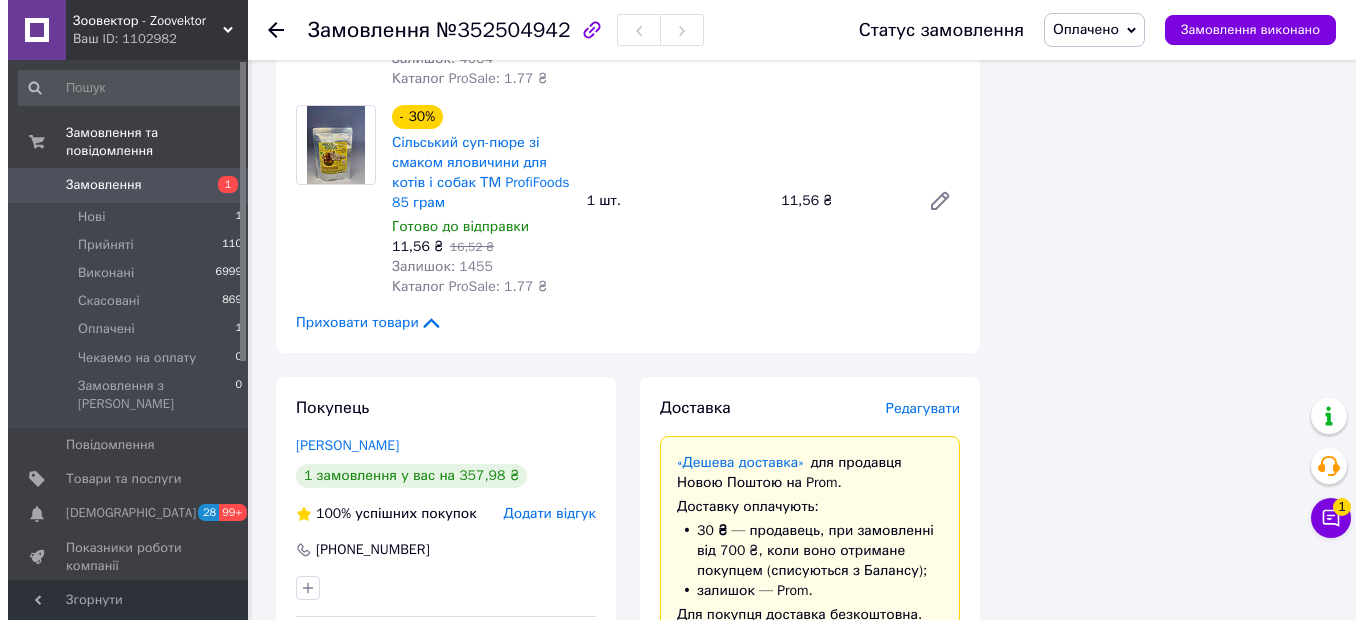 scroll, scrollTop: 5100, scrollLeft: 0, axis: vertical 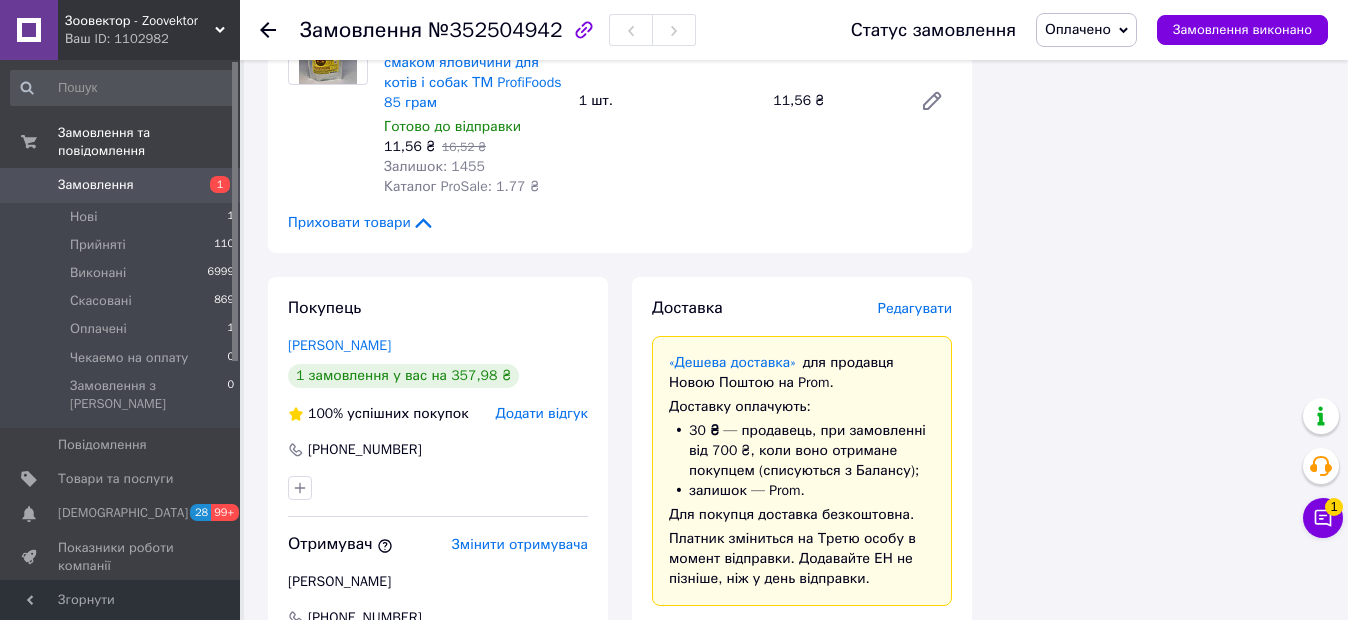 click on "Редагувати" at bounding box center [915, 308] 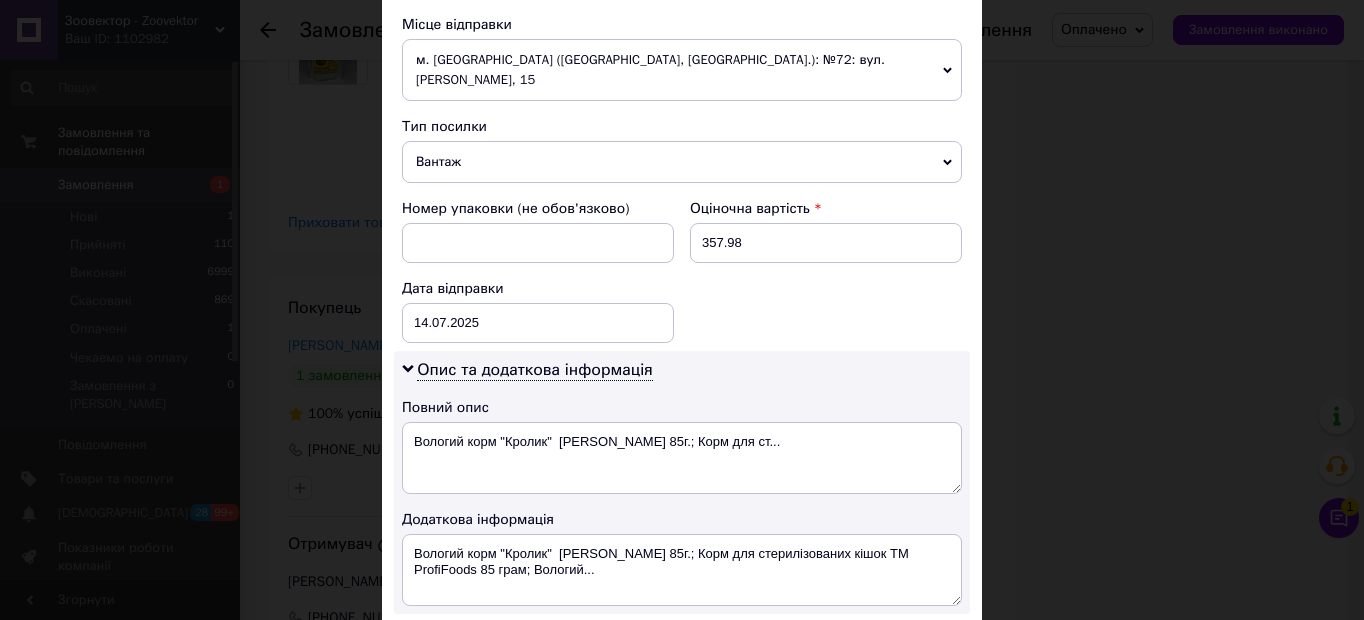 scroll, scrollTop: 600, scrollLeft: 0, axis: vertical 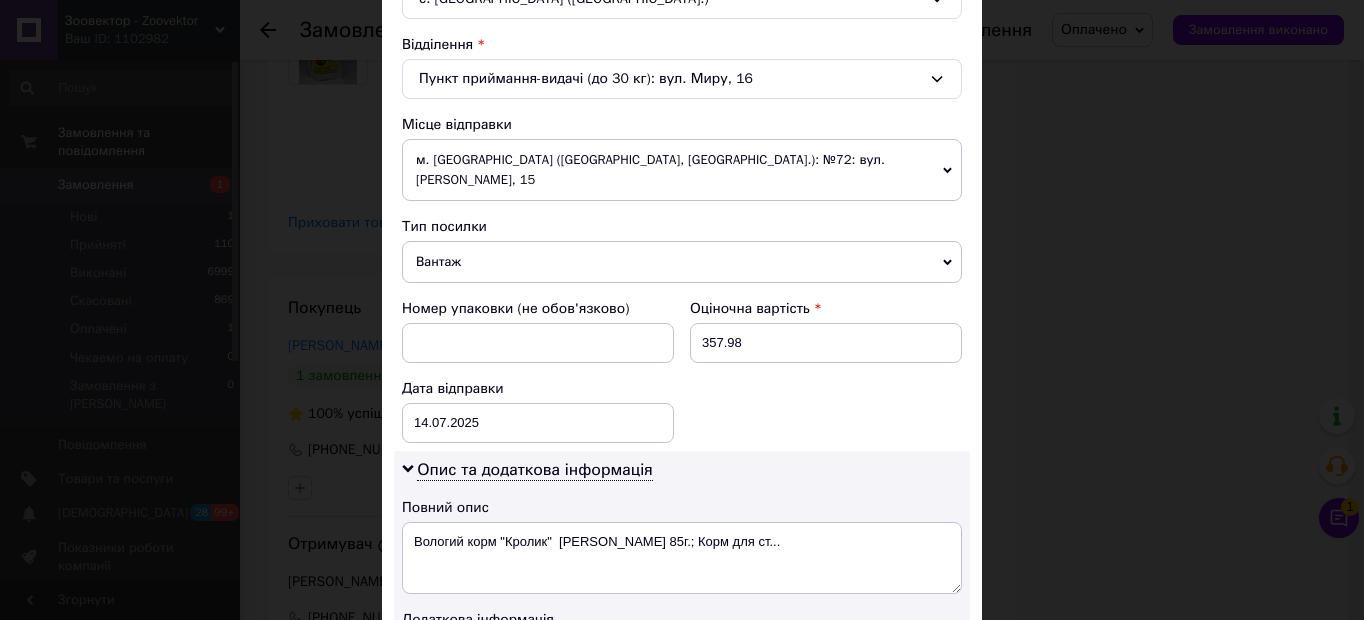click on "м. Запоріжжя (Запорізька обл., Запорізький р-н.): №72: вул. Абрагама Коопа, 15" at bounding box center [682, 170] 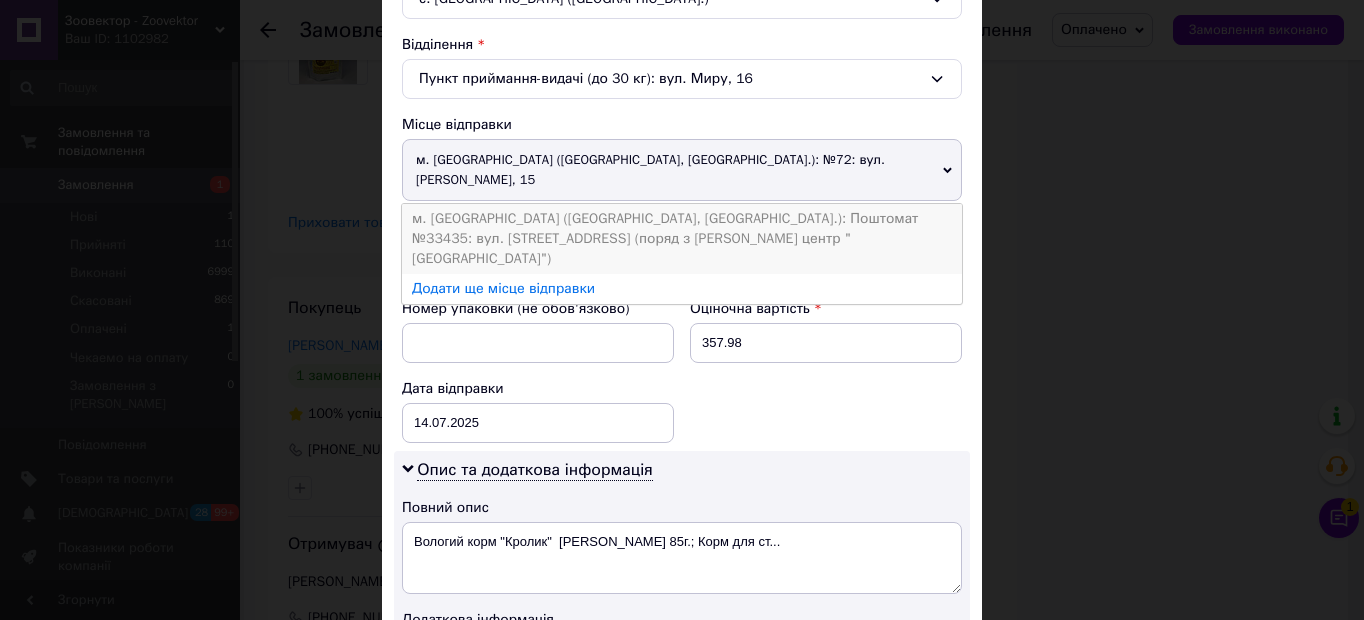 click on "м. Запоріжжя (Запорізька обл., Запорізький р-н.): Поштомат №33435: вул. Хортицька, 8 (поряд з садовий центр "Сакура")" at bounding box center (682, 239) 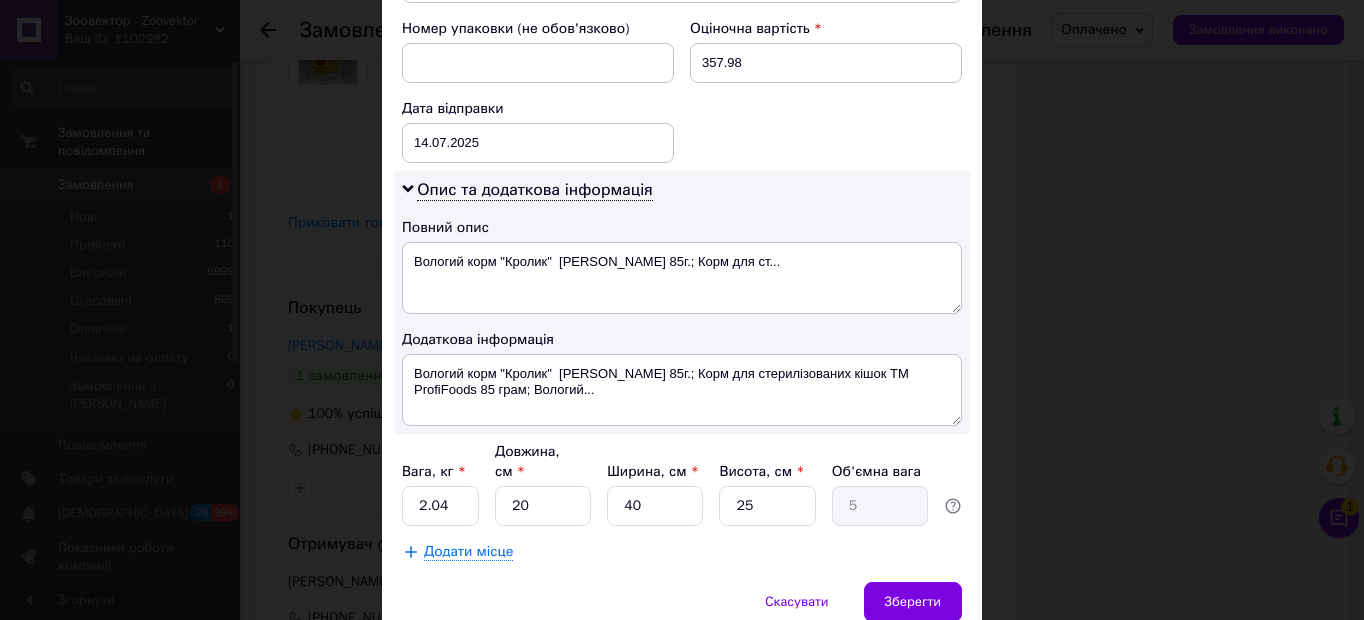 scroll, scrollTop: 952, scrollLeft: 0, axis: vertical 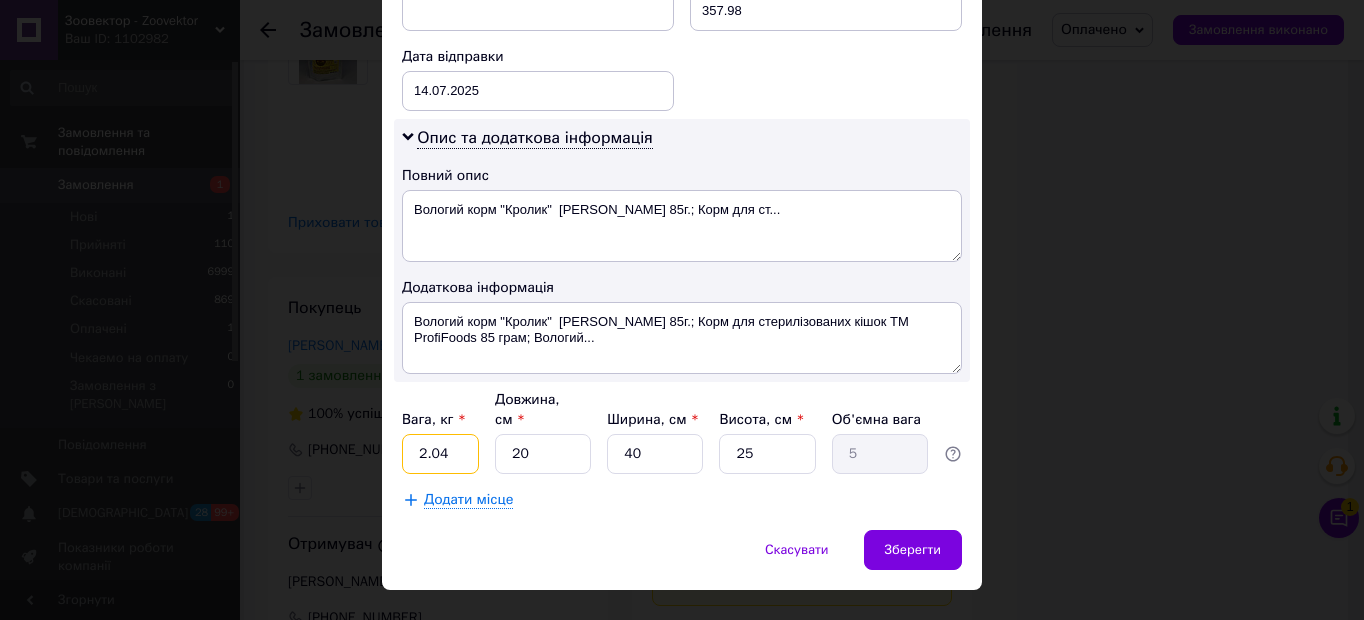 drag, startPoint x: 455, startPoint y: 419, endPoint x: 397, endPoint y: 420, distance: 58.00862 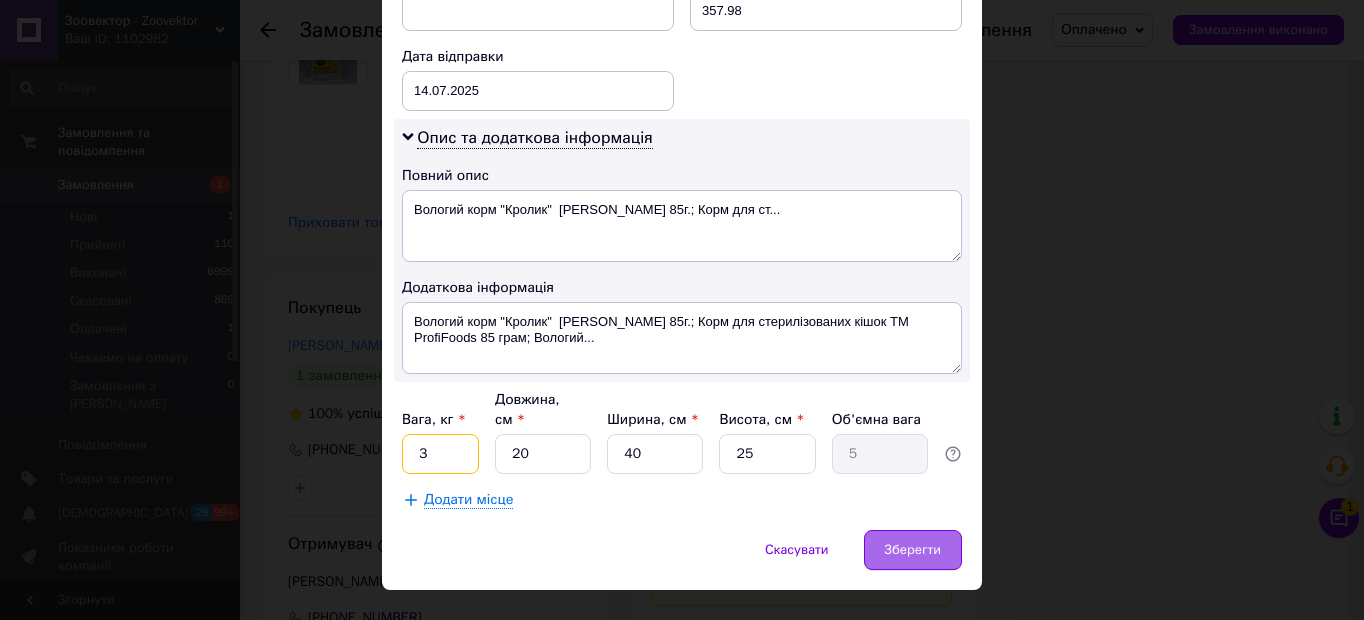 type on "3" 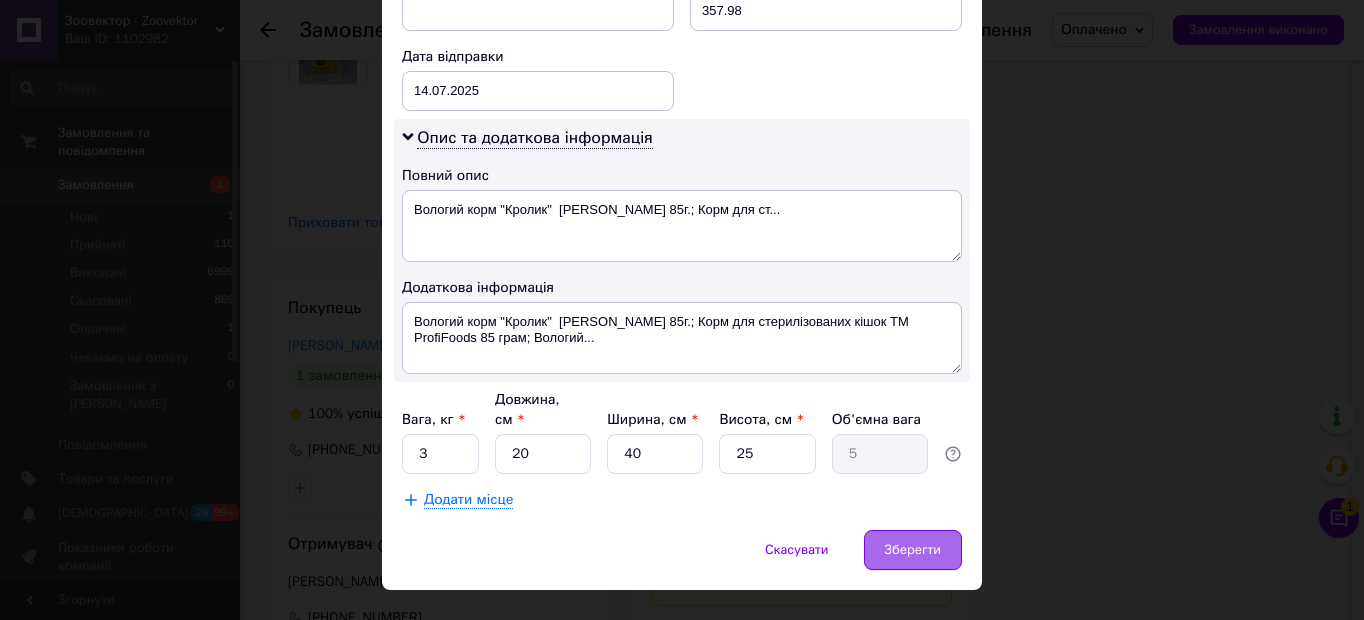 click on "Зберегти" at bounding box center [913, 550] 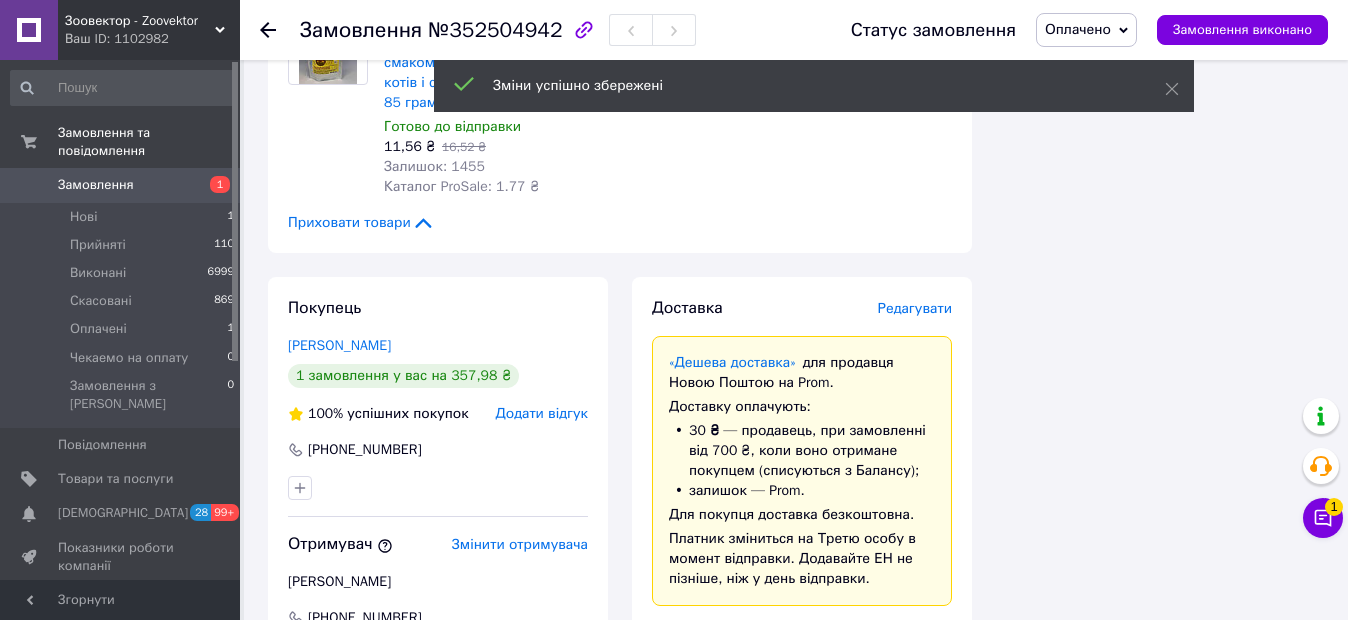 click on "Редагувати" at bounding box center [915, 308] 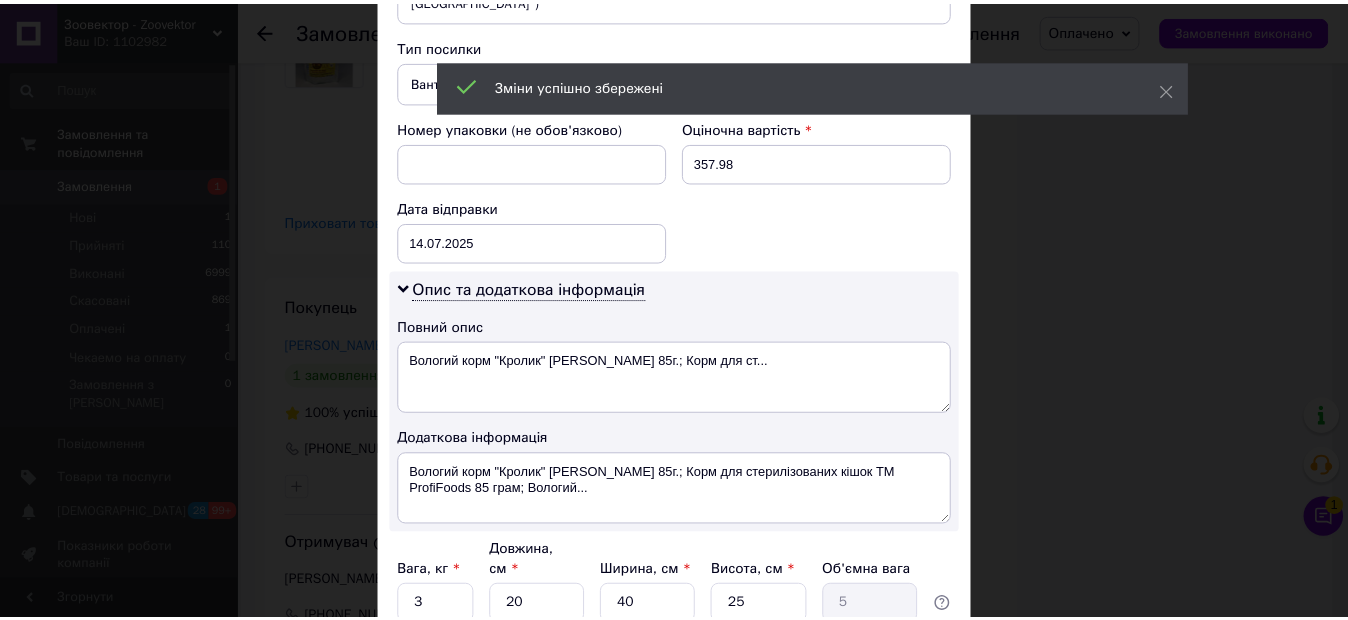 scroll, scrollTop: 952, scrollLeft: 0, axis: vertical 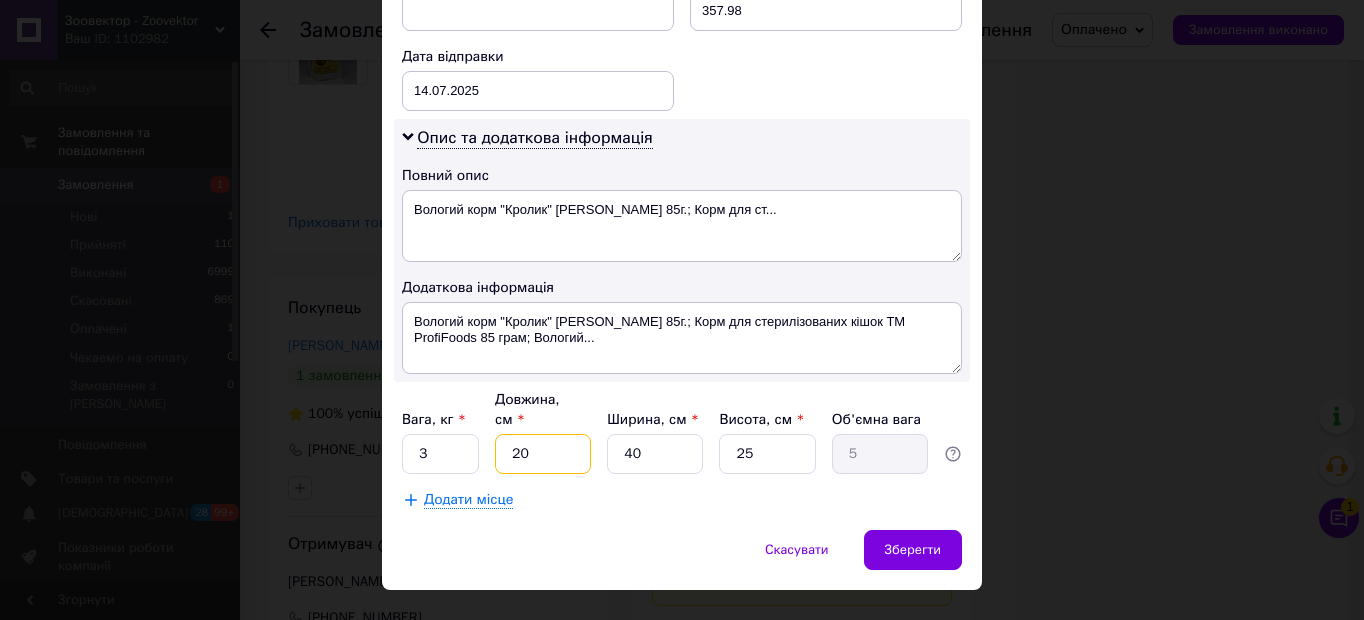 click on "20" at bounding box center [543, 454] 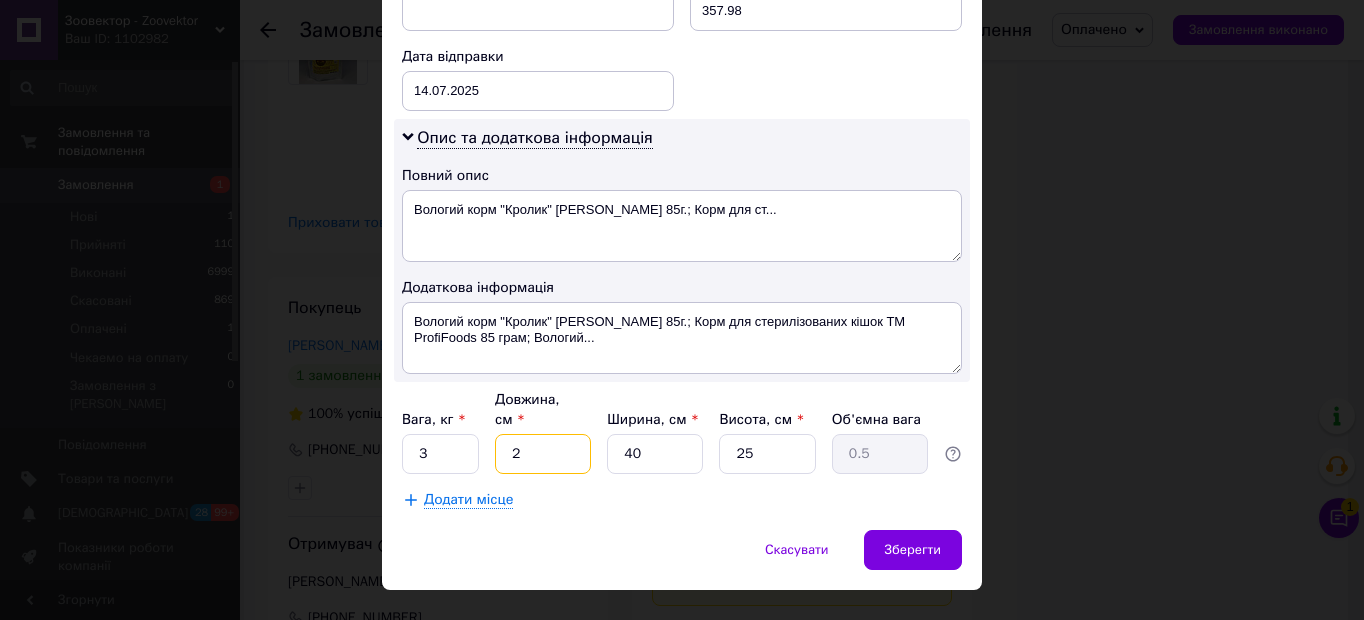 type 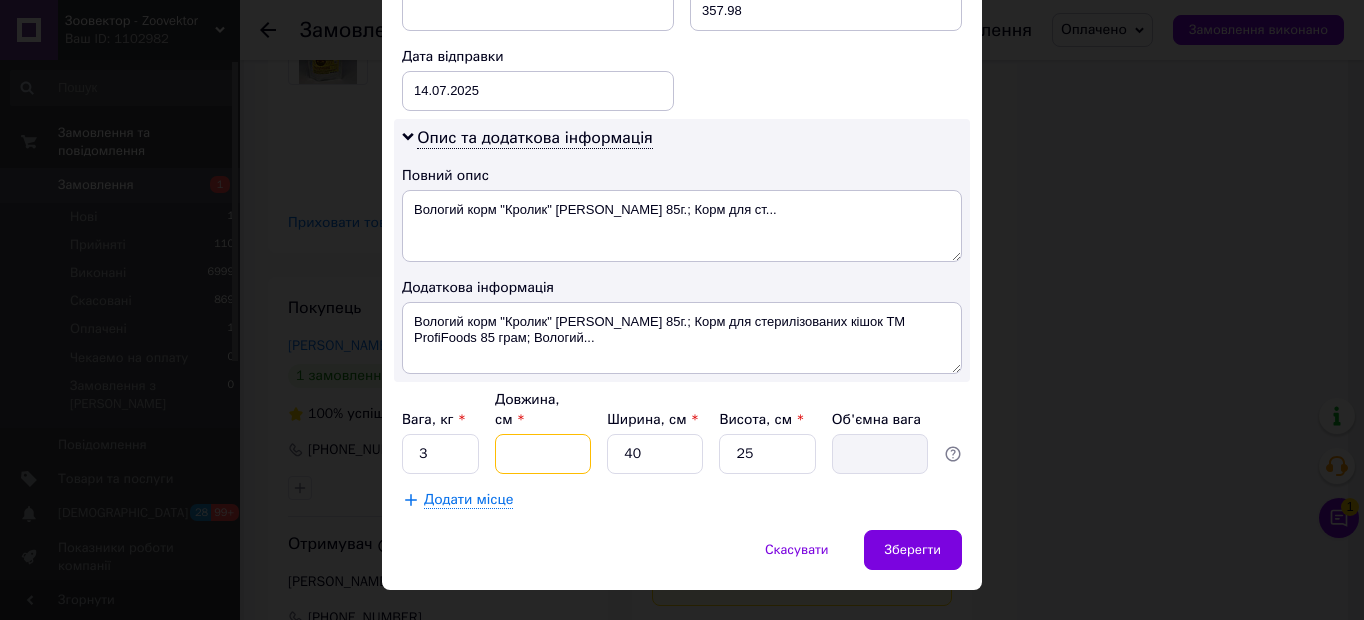type on "1" 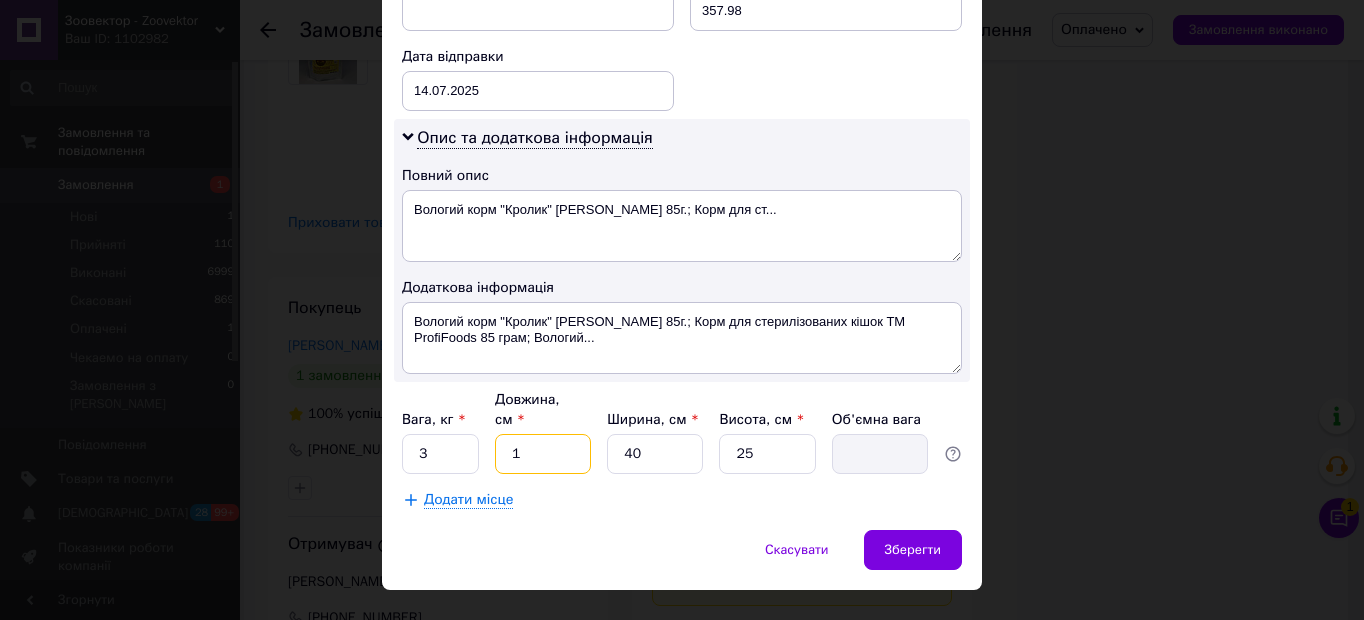 type on "0.25" 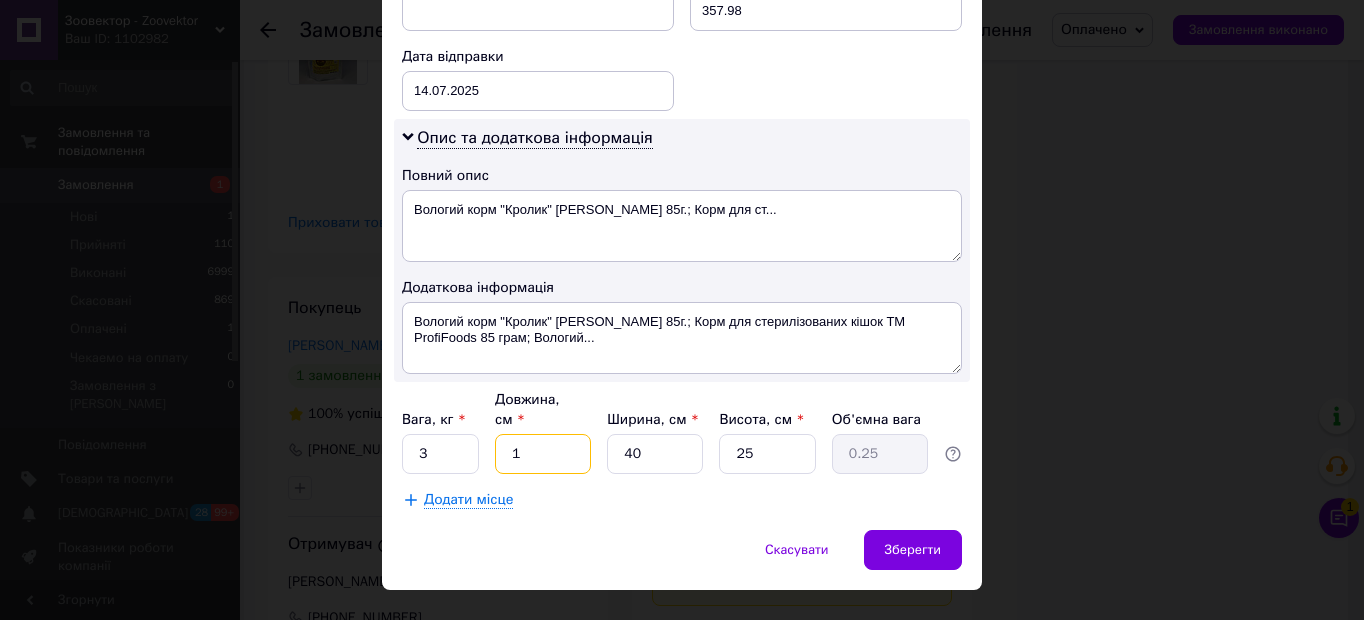 type on "15" 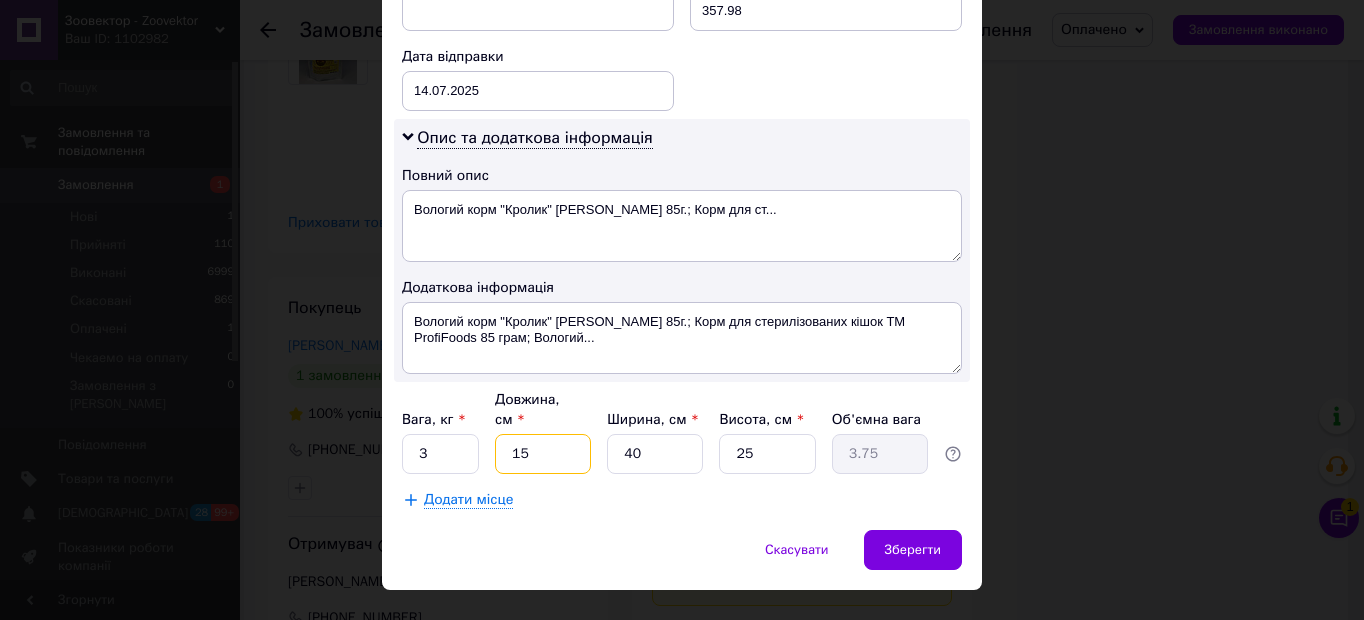 type on "15" 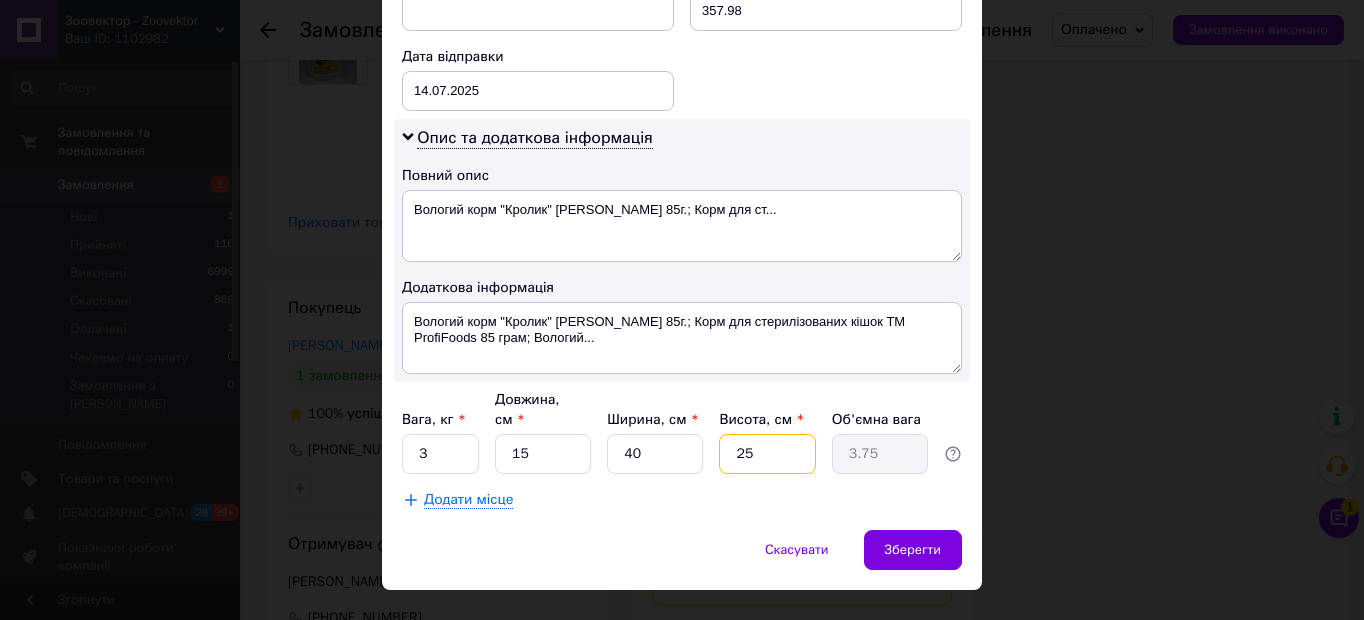 type on "2" 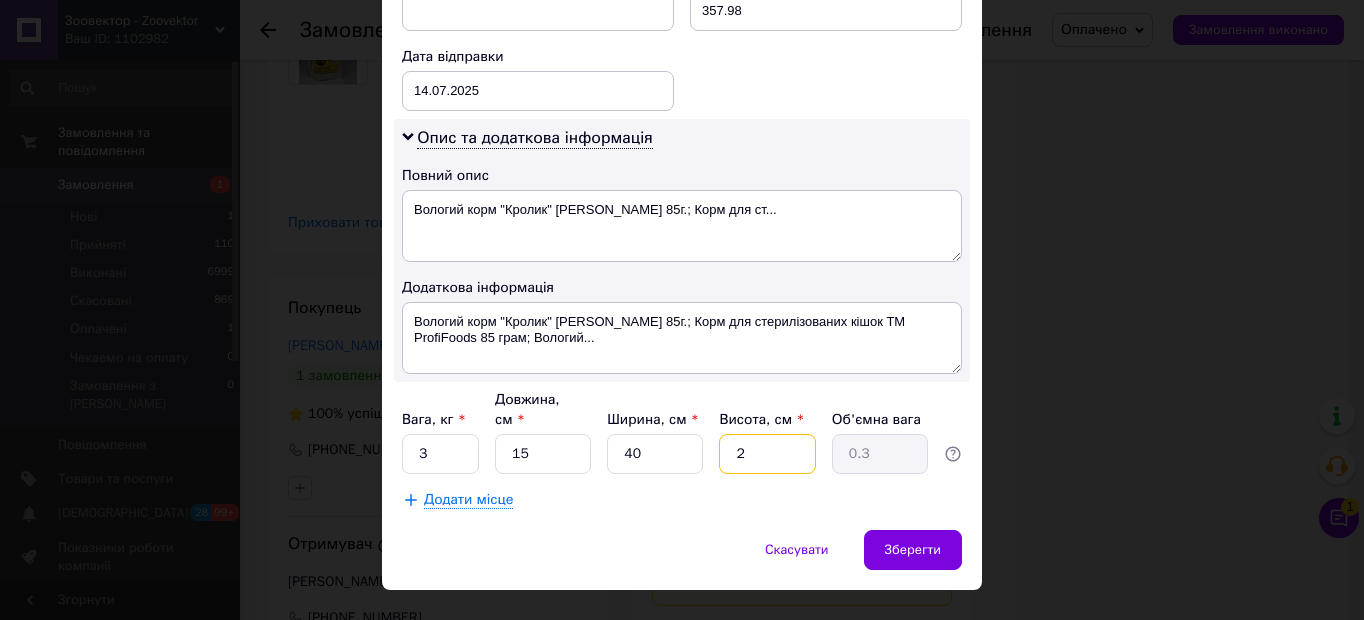 type on "20" 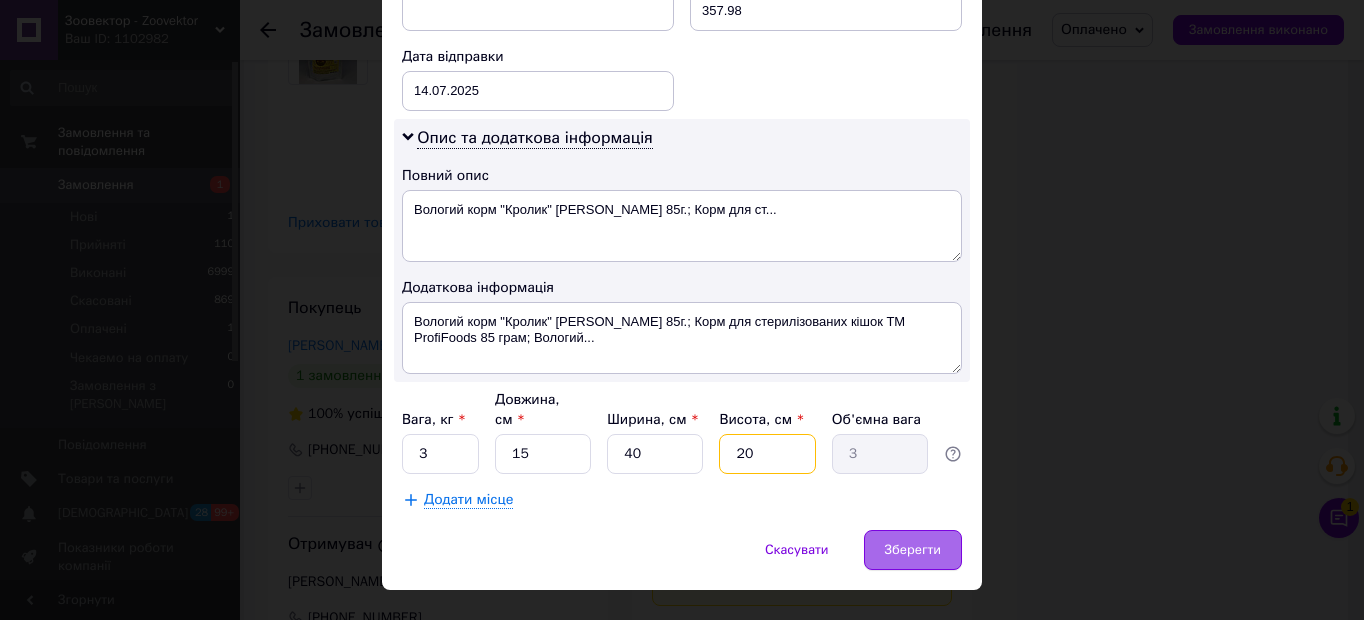 type on "20" 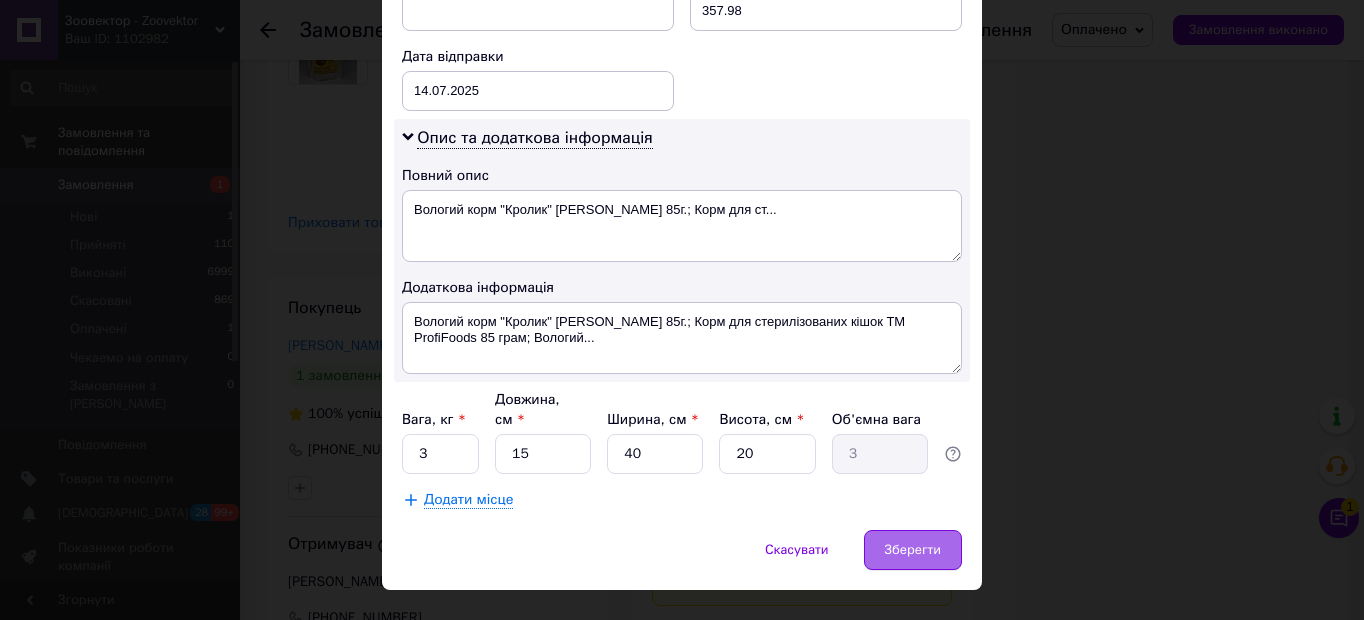 click on "Зберегти" at bounding box center (913, 550) 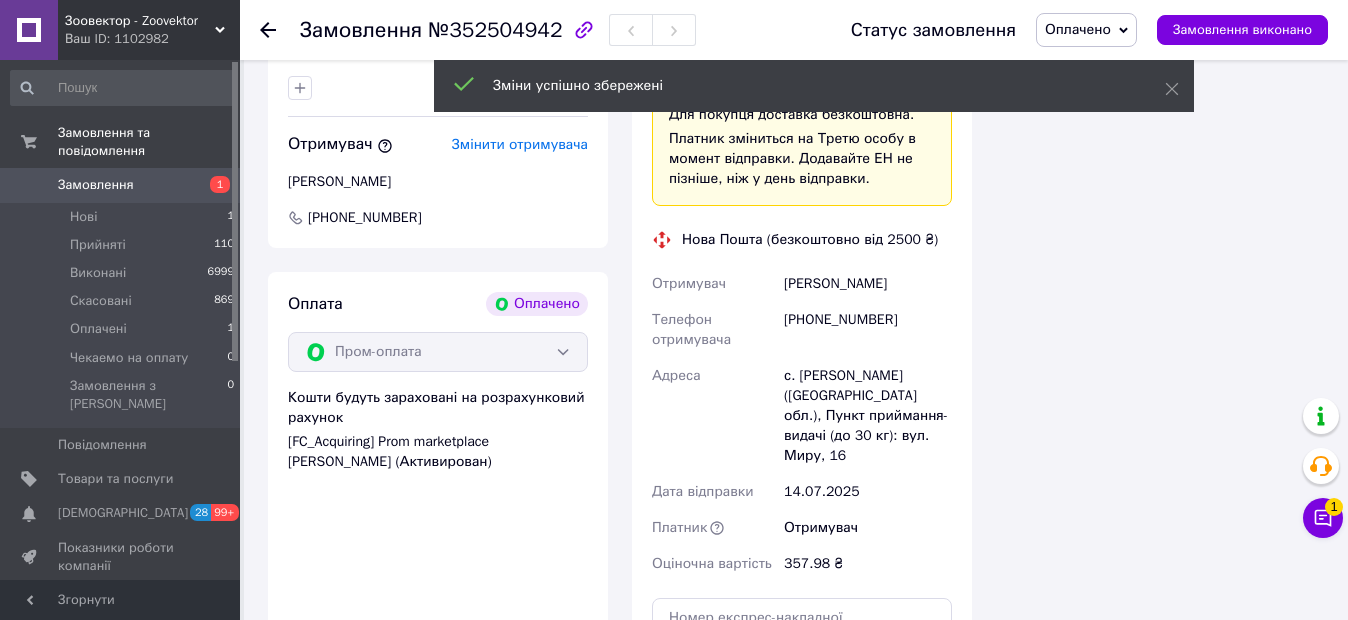 scroll, scrollTop: 5600, scrollLeft: 0, axis: vertical 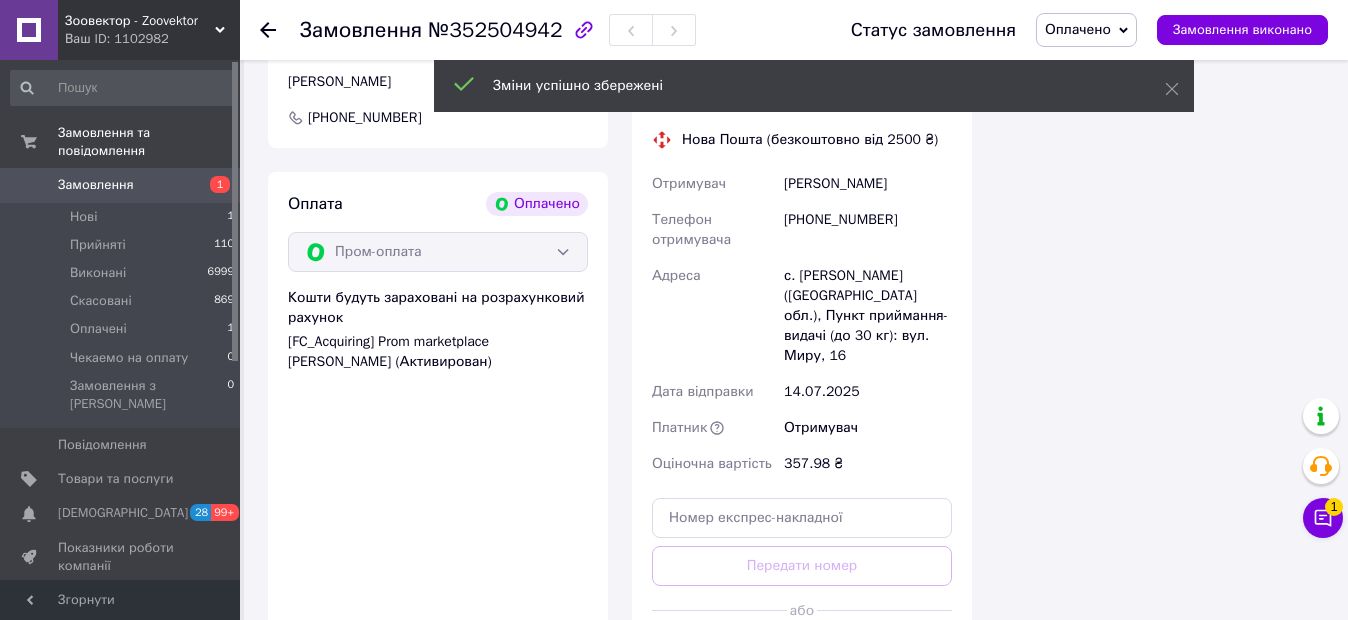 click on "Згенерувати ЕН" at bounding box center (802, 655) 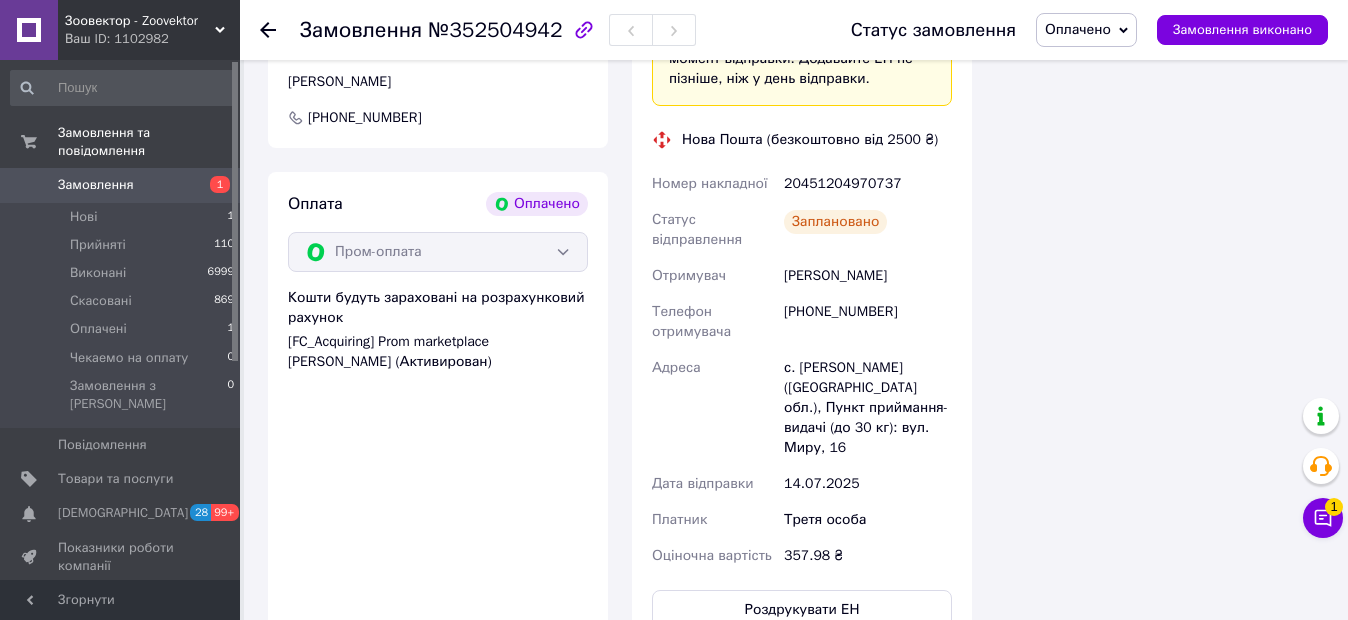 scroll, scrollTop: 5500, scrollLeft: 0, axis: vertical 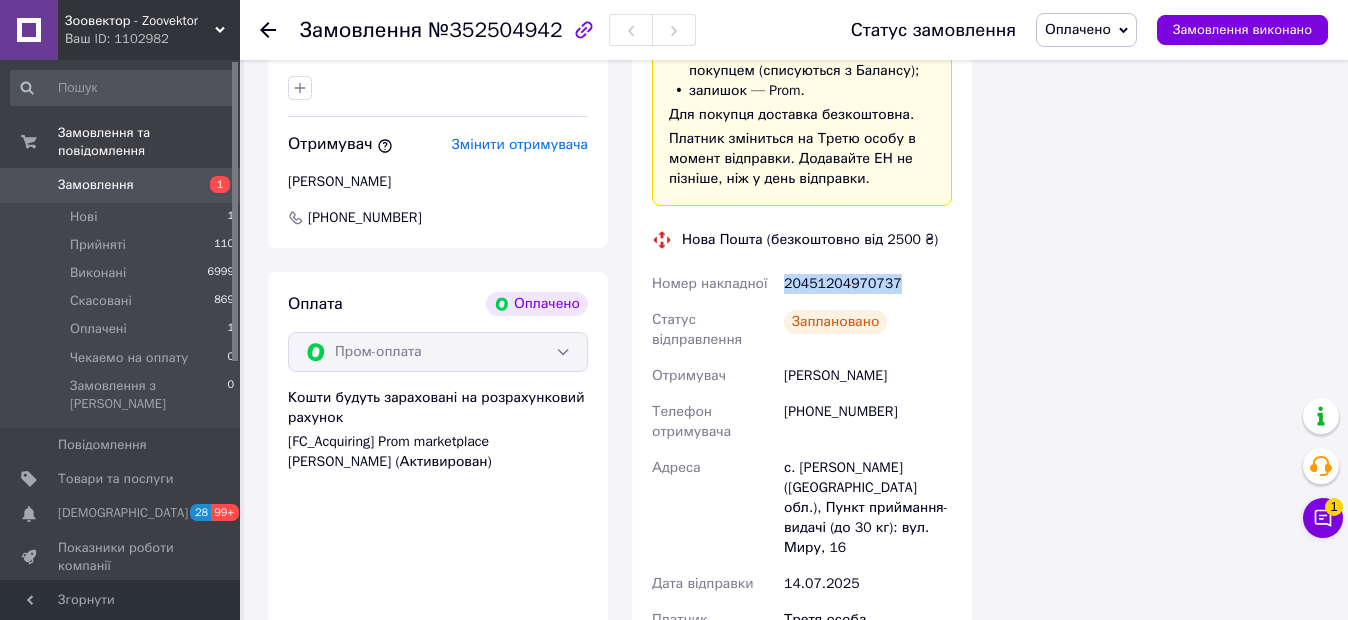 drag, startPoint x: 895, startPoint y: 138, endPoint x: 777, endPoint y: 139, distance: 118.004234 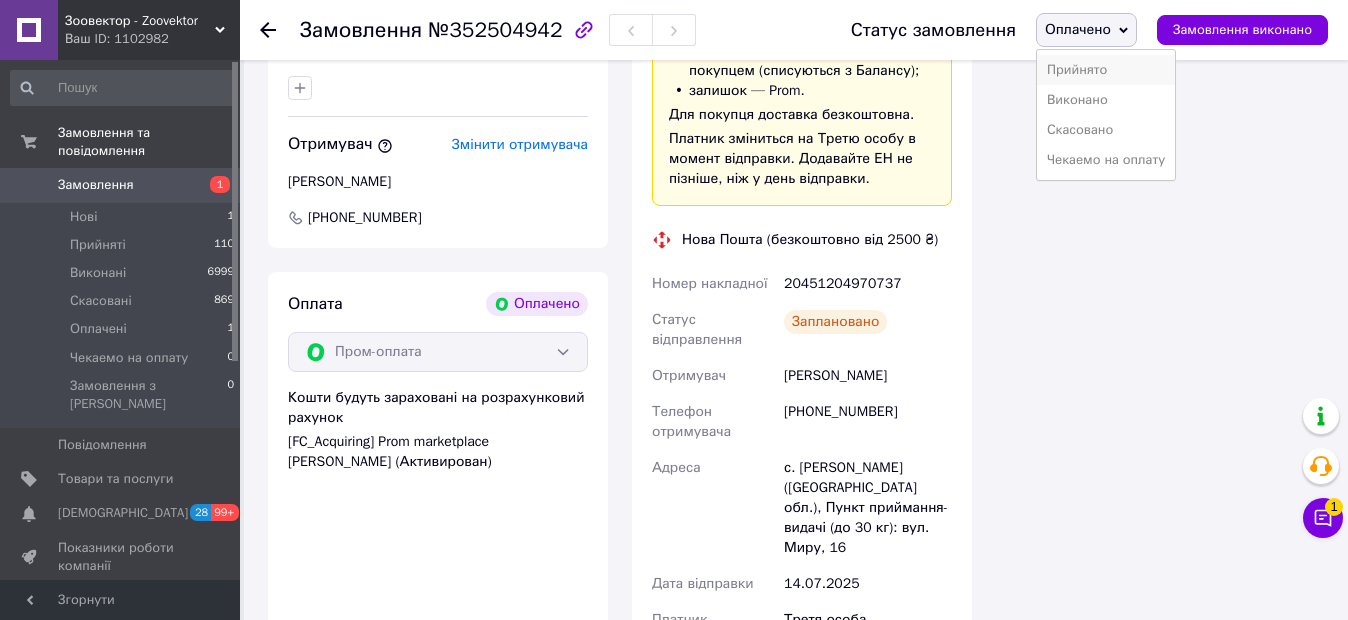 click on "Прийнято" at bounding box center (1106, 70) 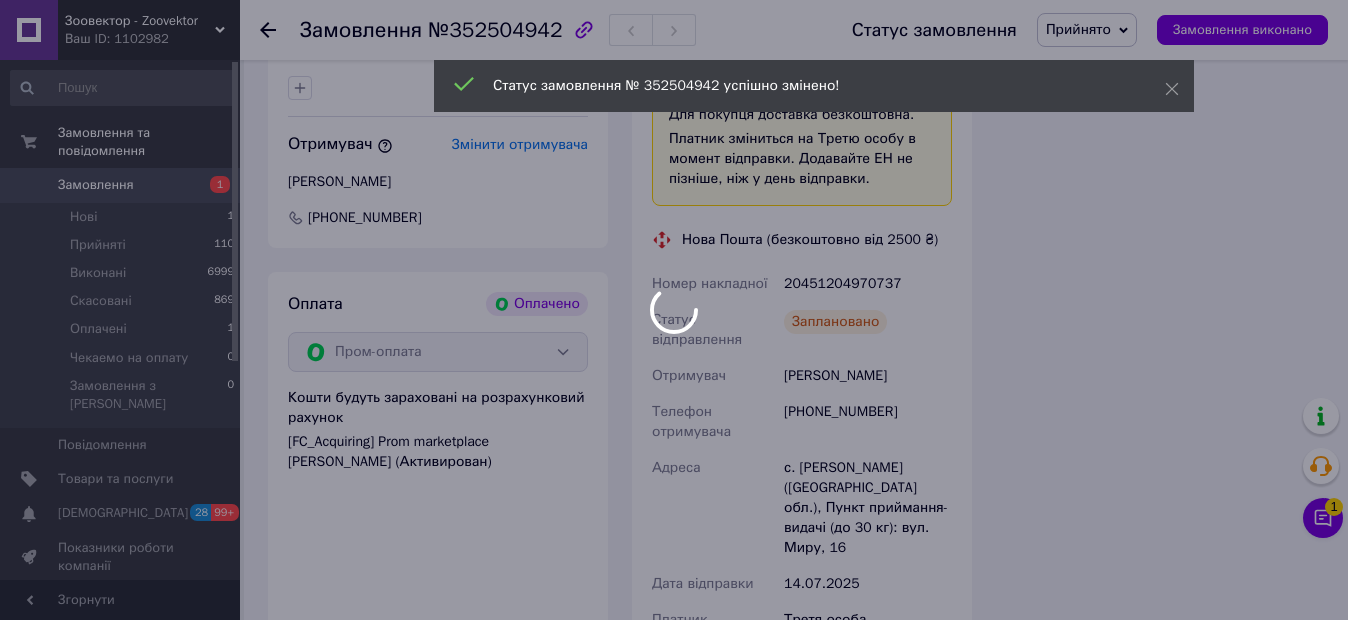 scroll, scrollTop: 5700, scrollLeft: 0, axis: vertical 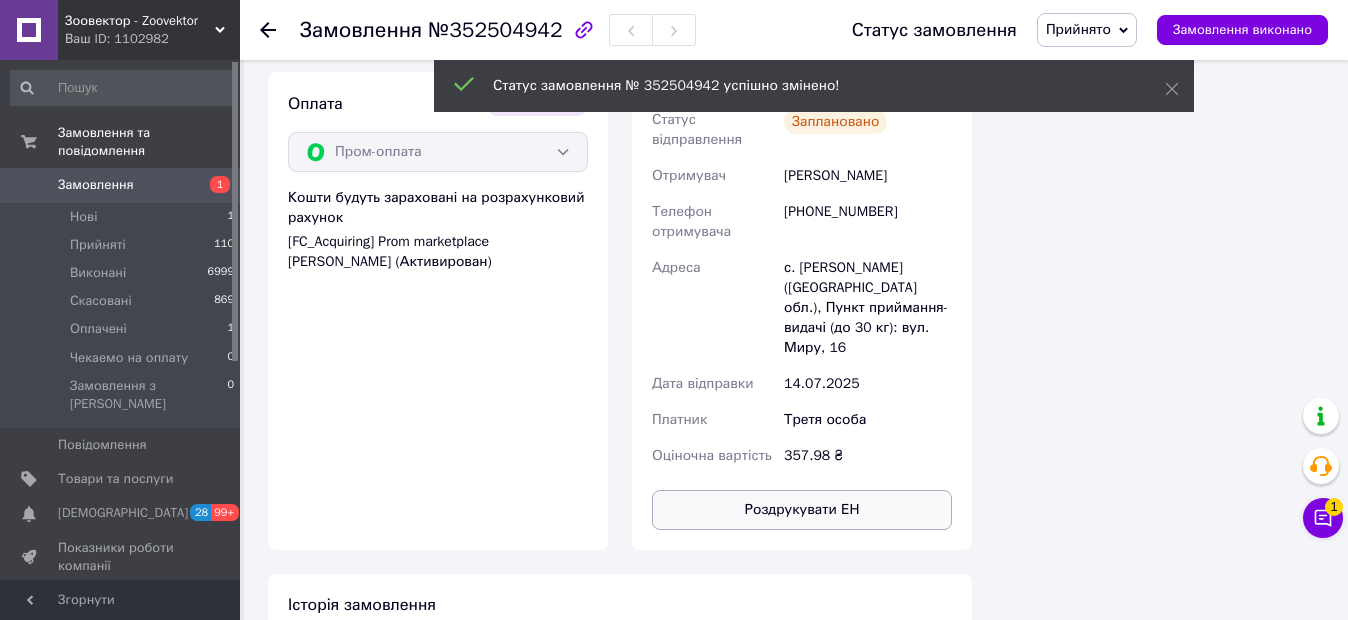 click on "Роздрукувати ЕН" at bounding box center (802, 510) 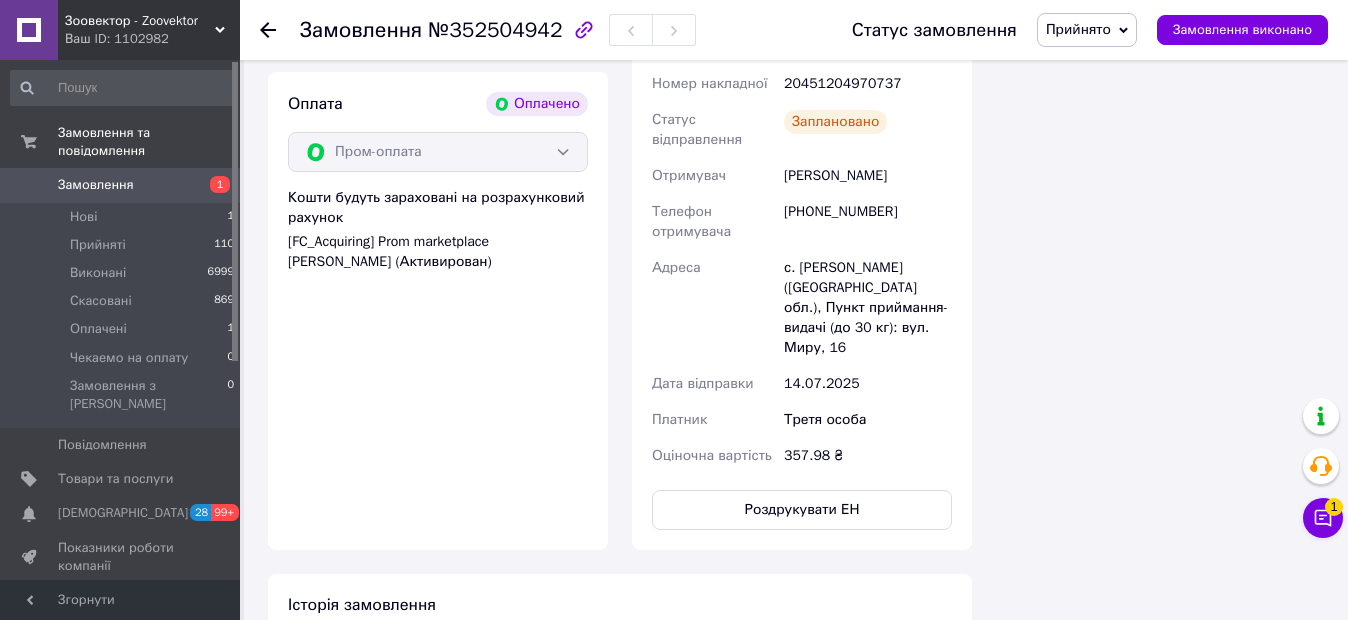click 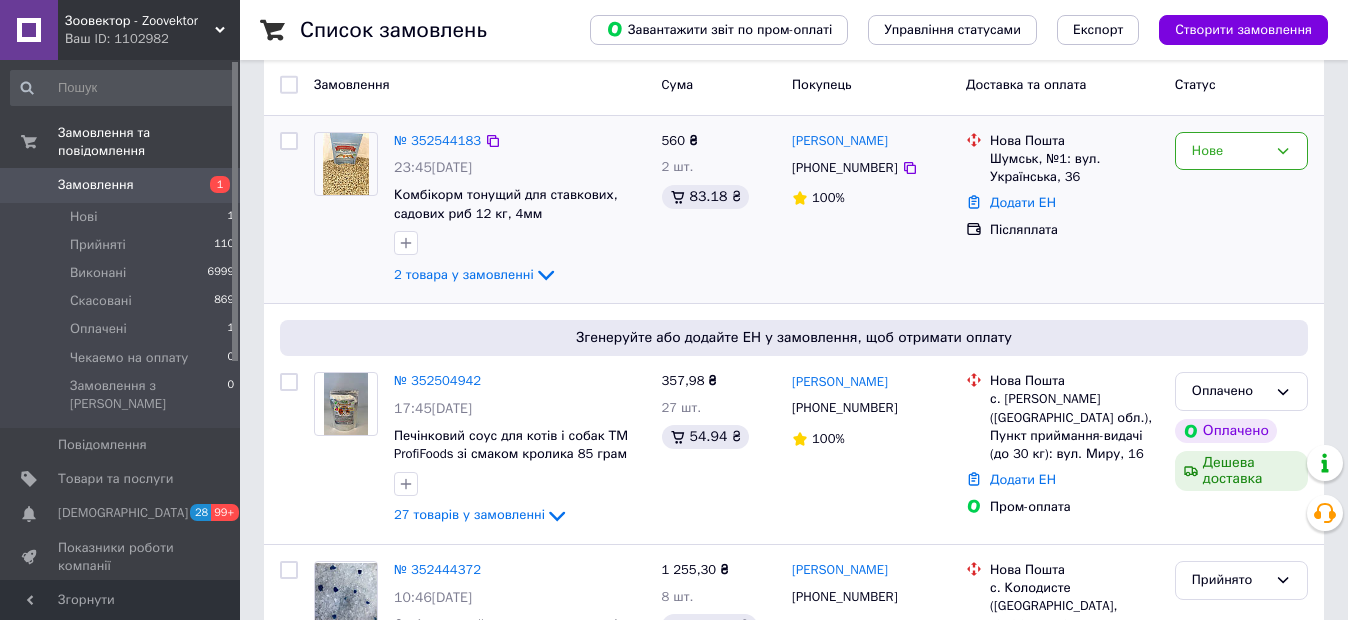 scroll, scrollTop: 100, scrollLeft: 0, axis: vertical 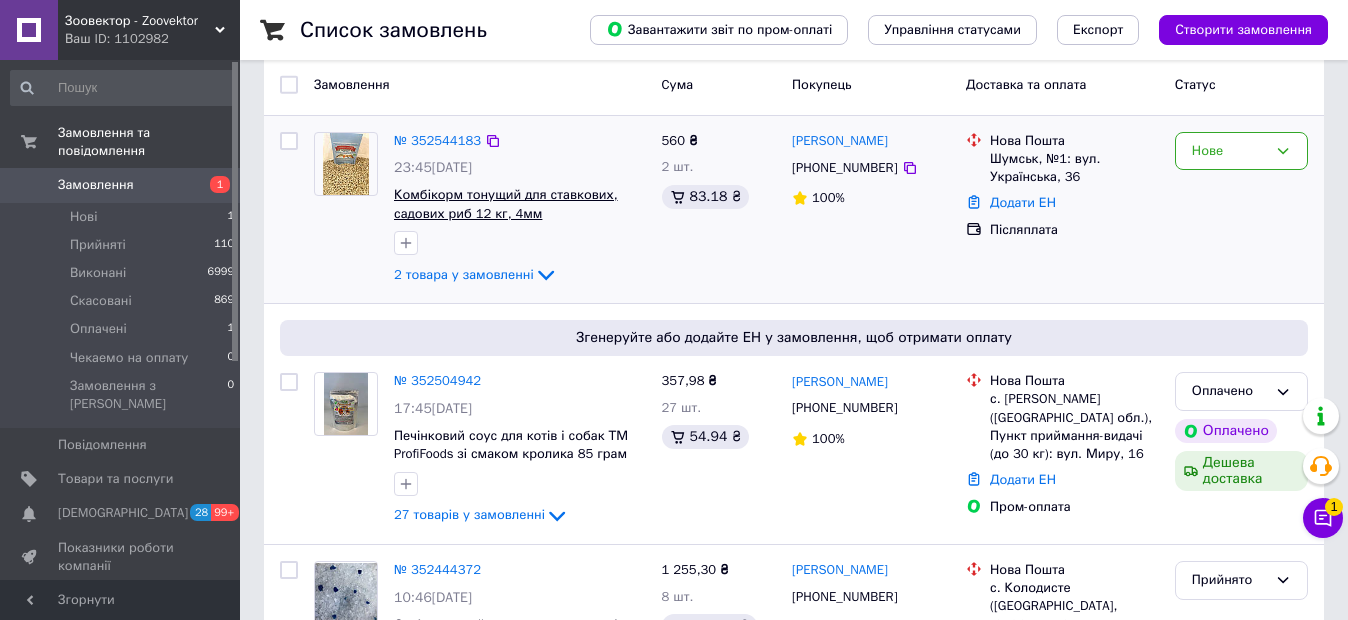 click on "Комбікорм  тонущий для ставкових, садових риб 12 кг,  4мм" at bounding box center [506, 204] 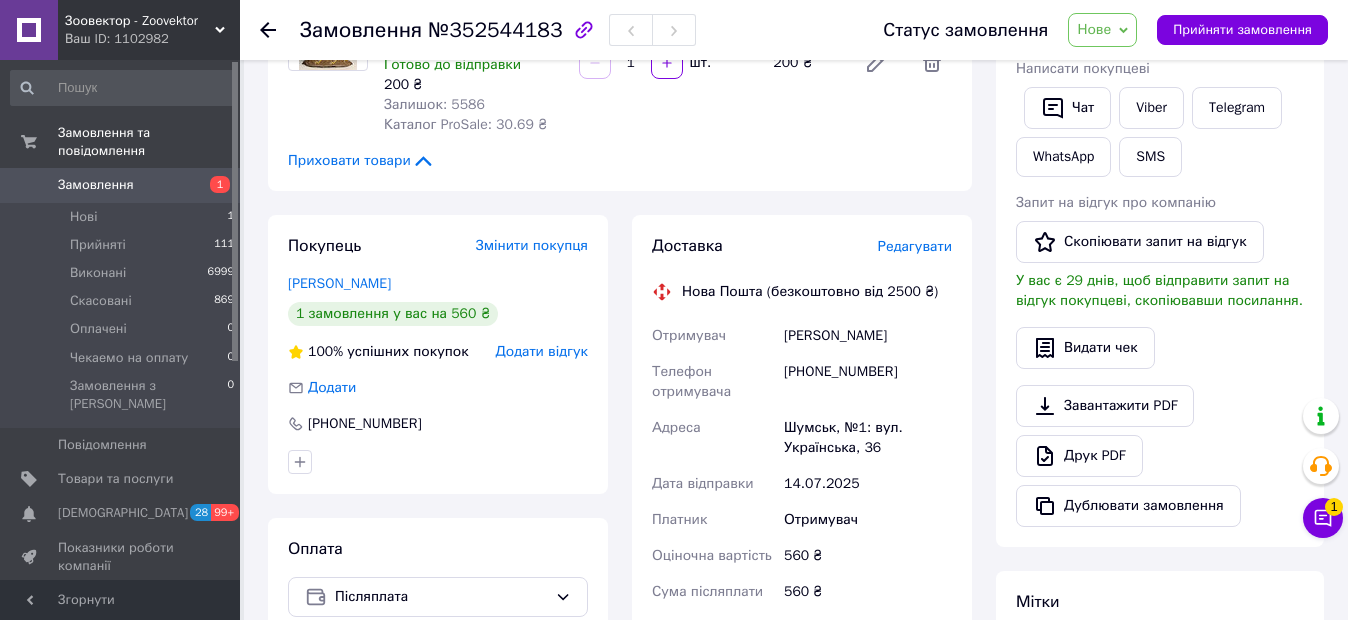 scroll, scrollTop: 500, scrollLeft: 0, axis: vertical 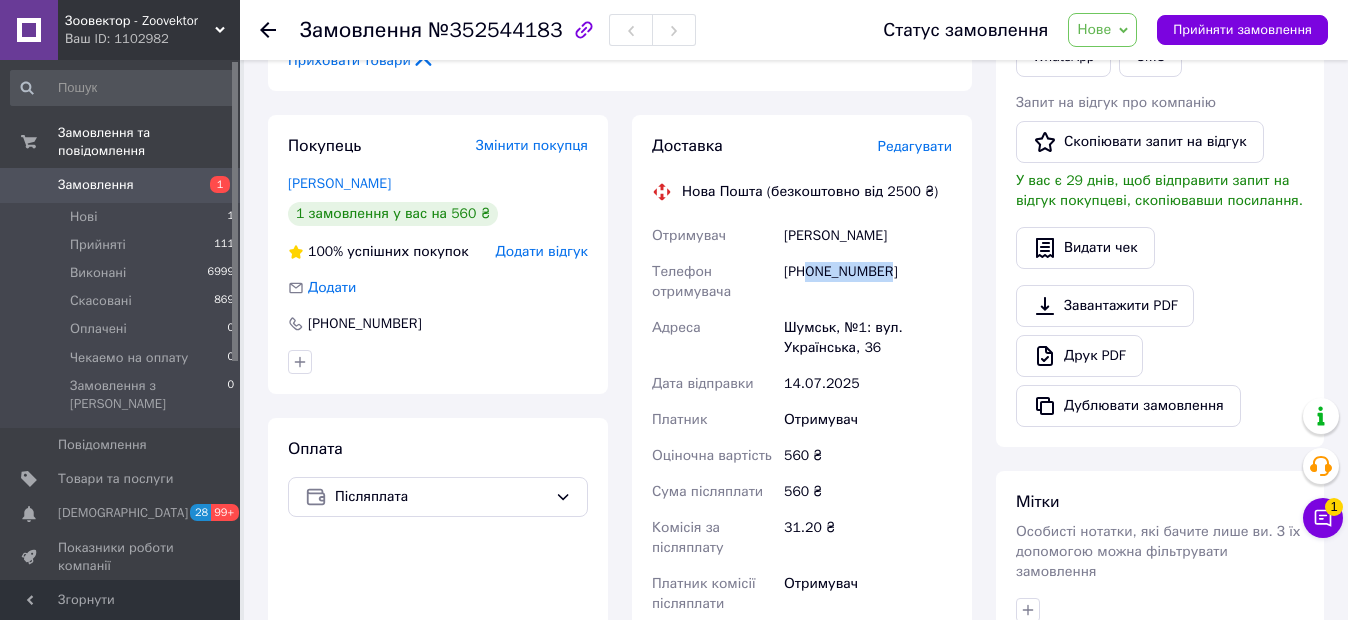 drag, startPoint x: 812, startPoint y: 272, endPoint x: 890, endPoint y: 268, distance: 78.10249 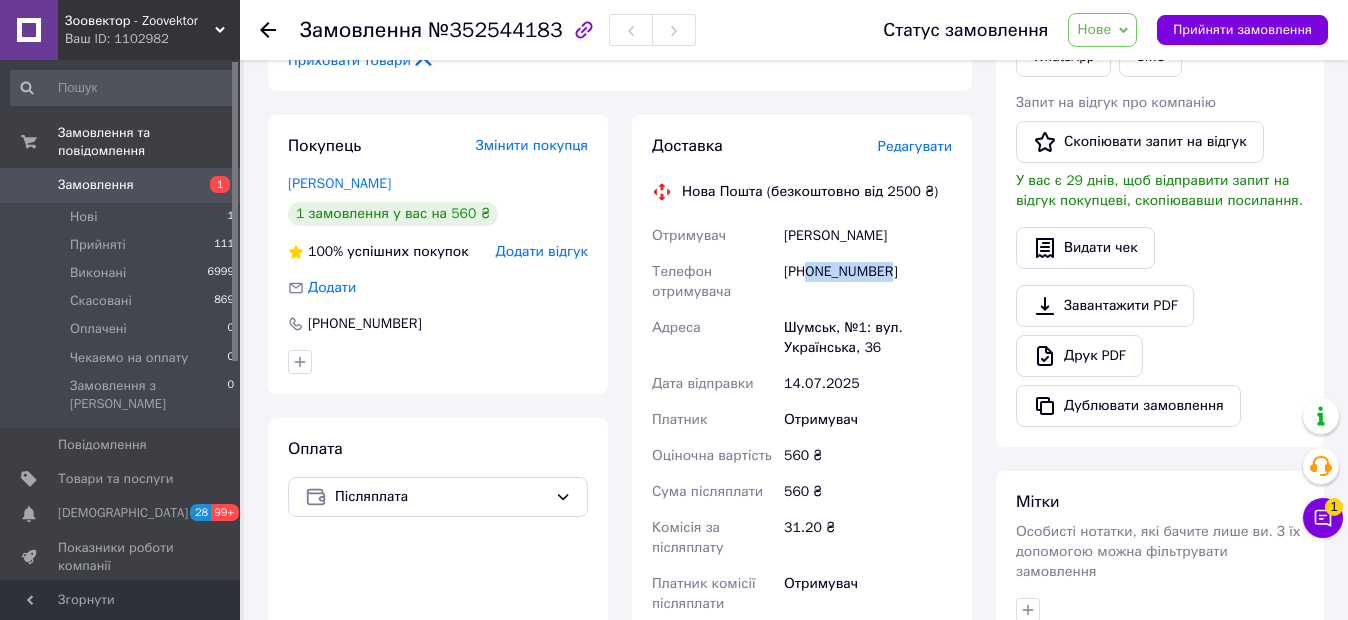 click on "[PHONE_NUMBER]" at bounding box center (868, 282) 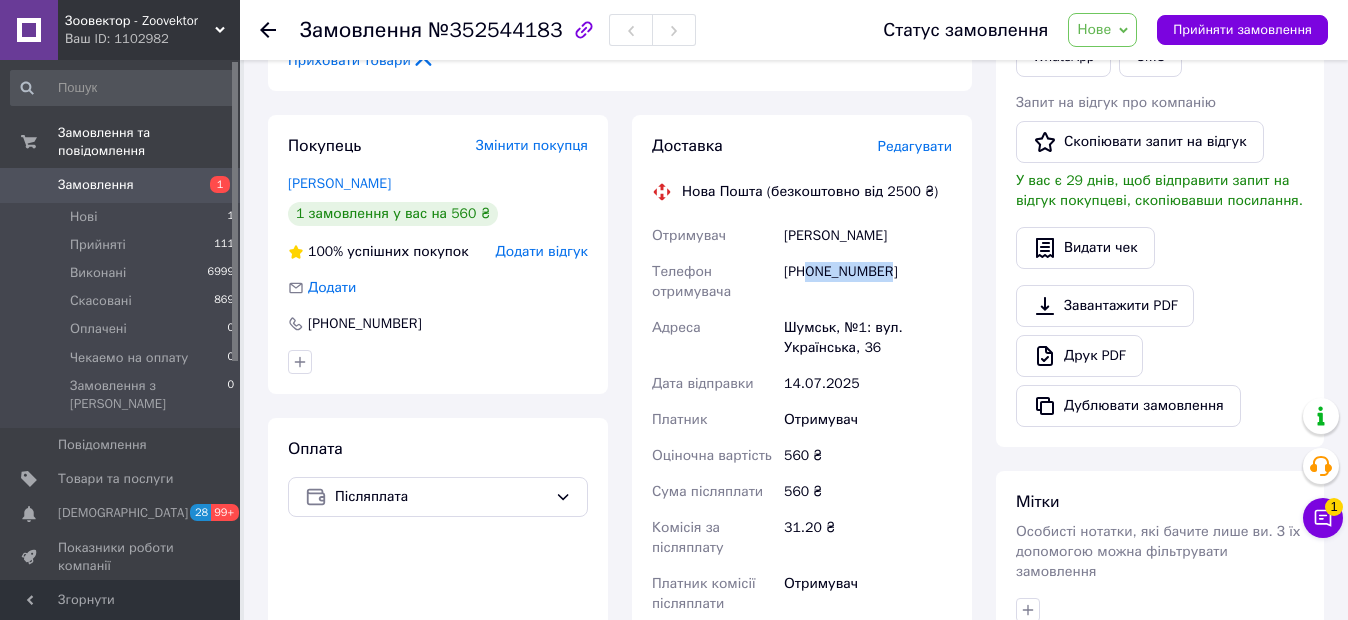 copy on "0979001007" 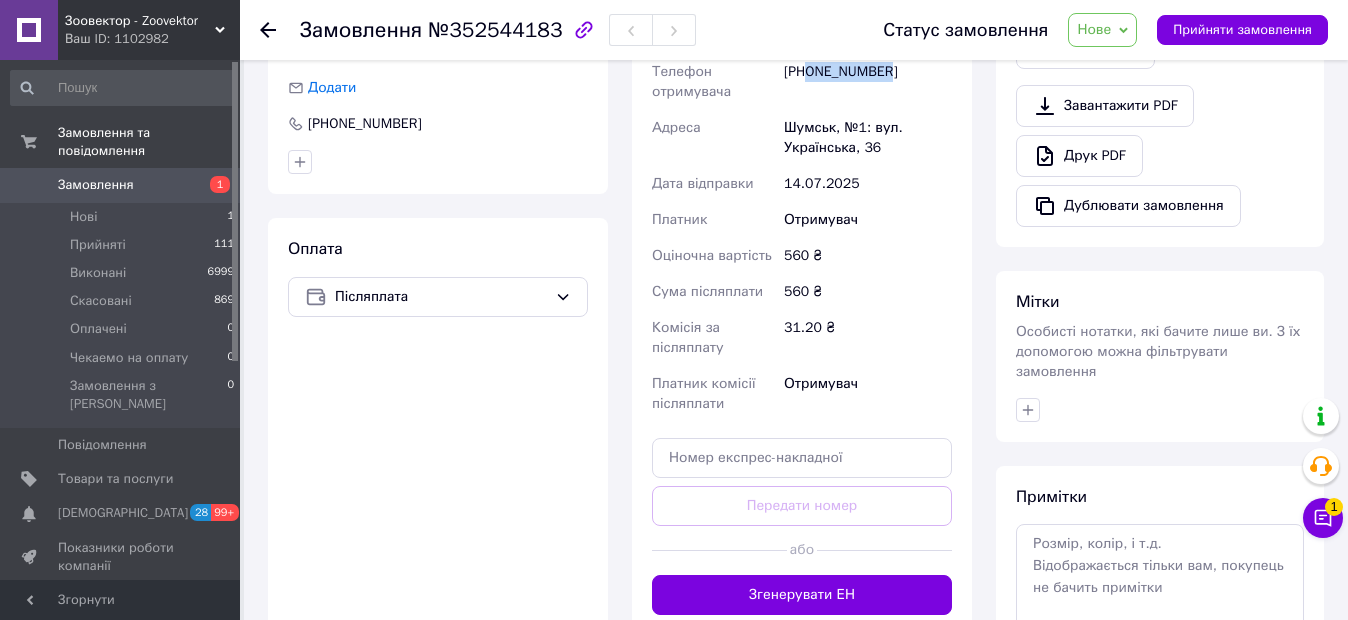 scroll, scrollTop: 600, scrollLeft: 0, axis: vertical 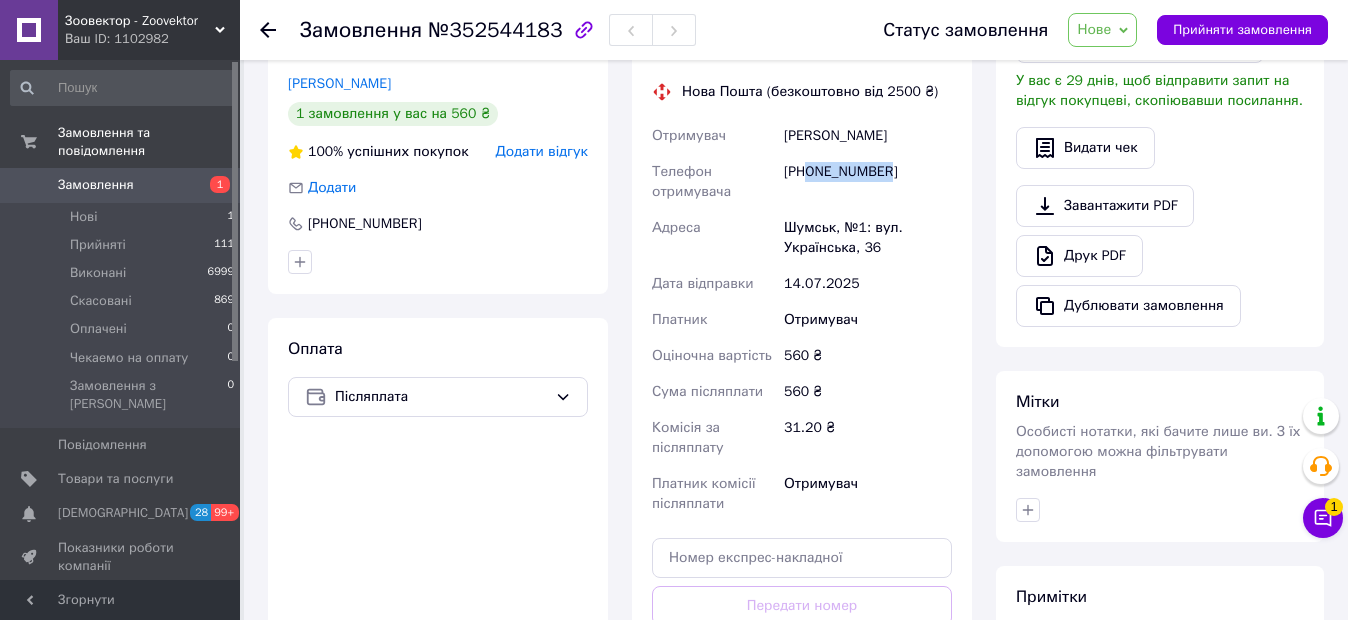 click on "Нове" at bounding box center [1094, 29] 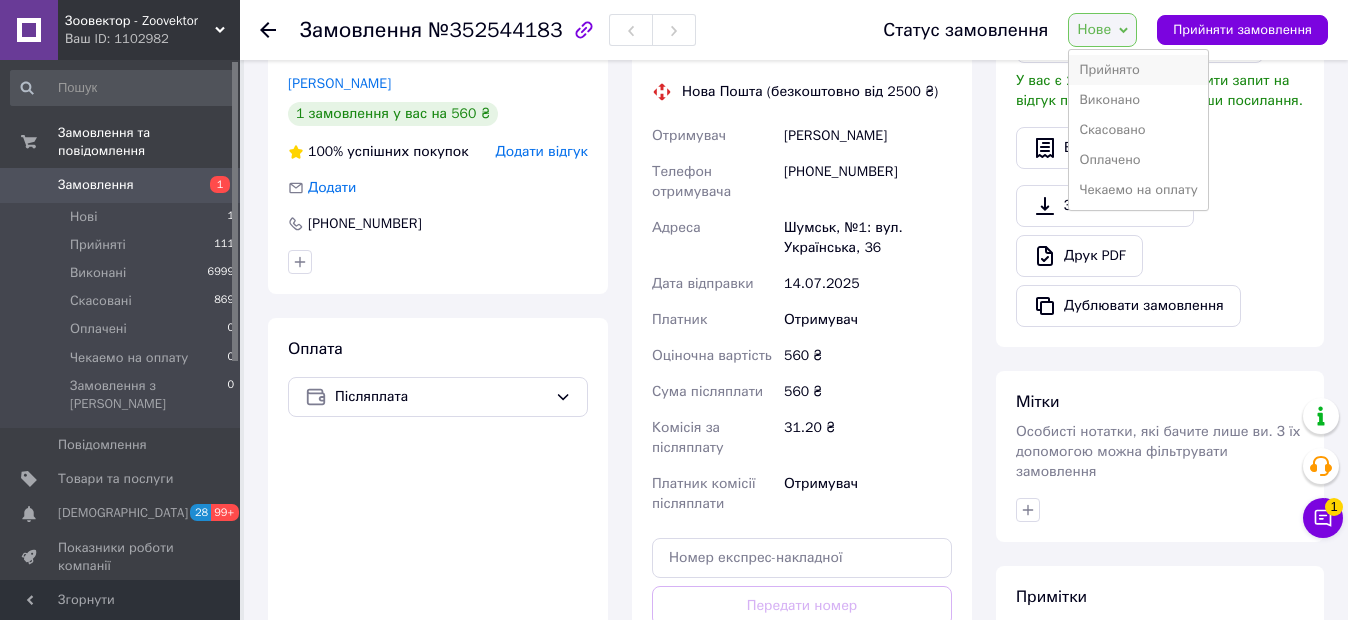 click on "Прийнято" at bounding box center (1138, 70) 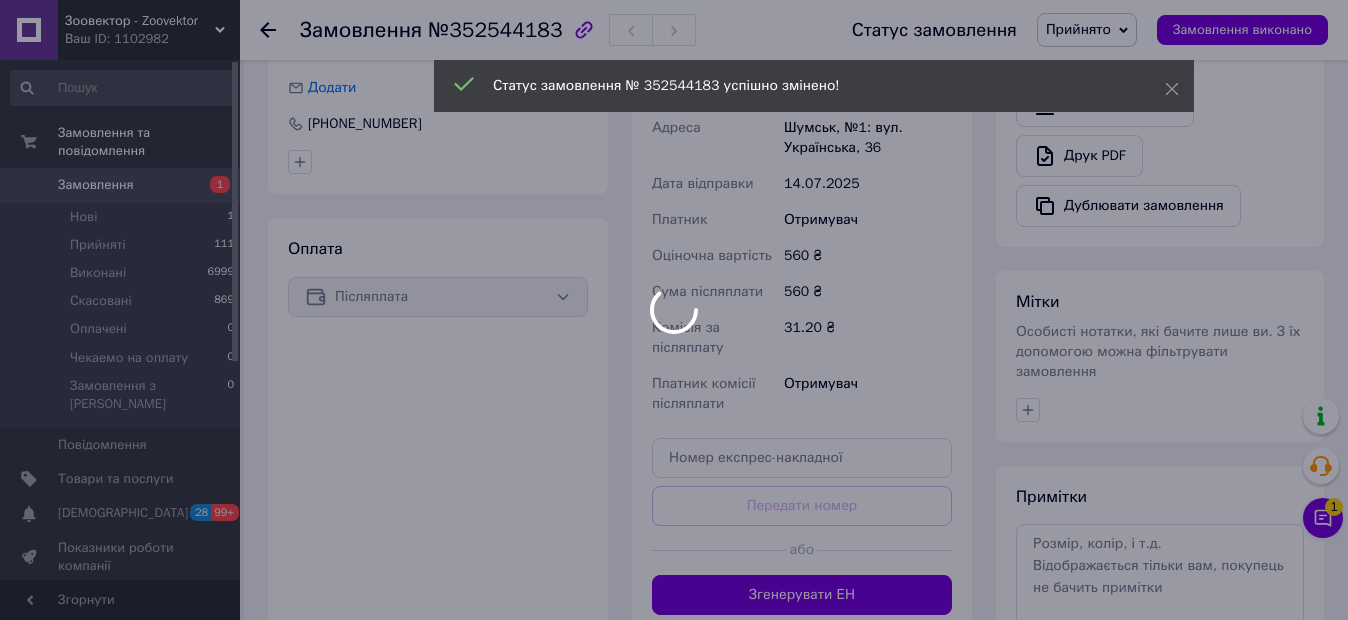 scroll, scrollTop: 800, scrollLeft: 0, axis: vertical 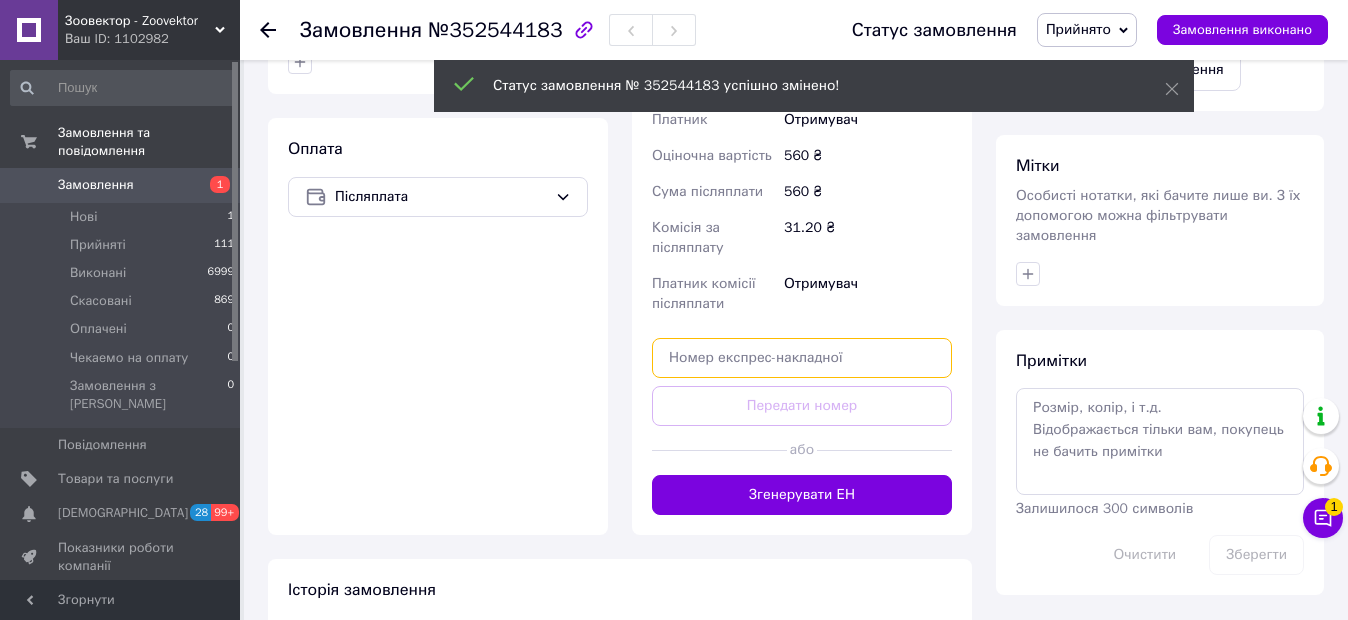 click at bounding box center [802, 358] 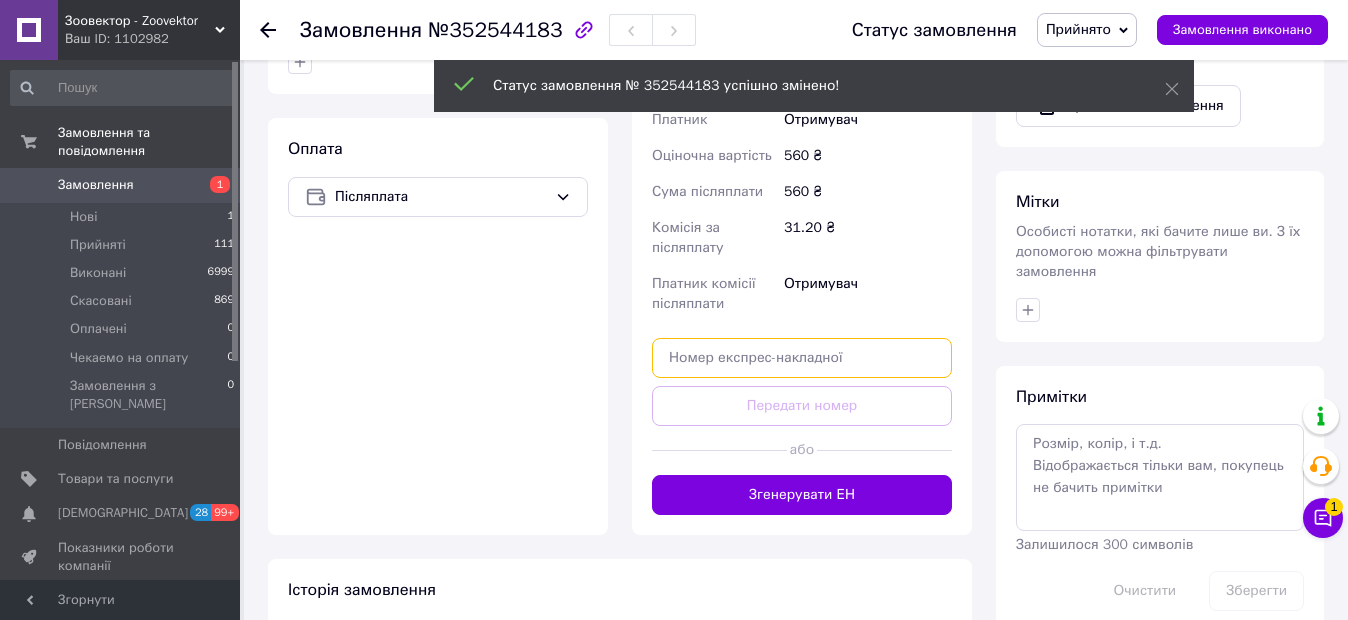 paste on "20451204972147" 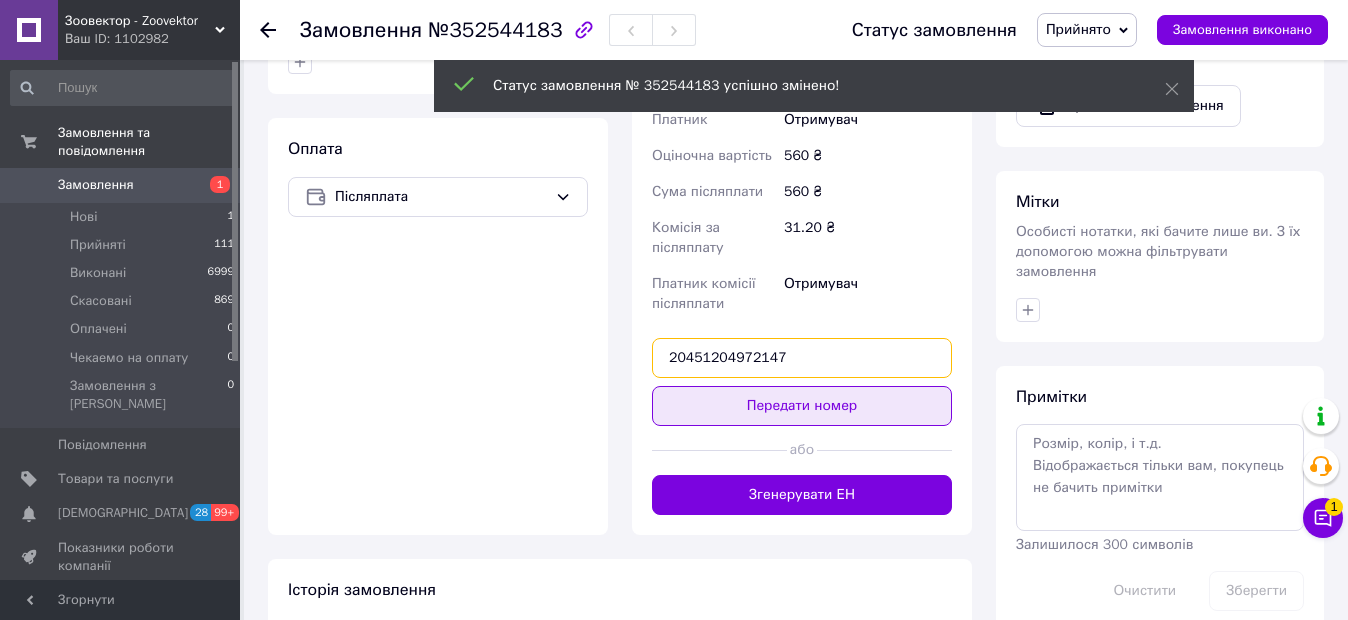 type on "20451204972147" 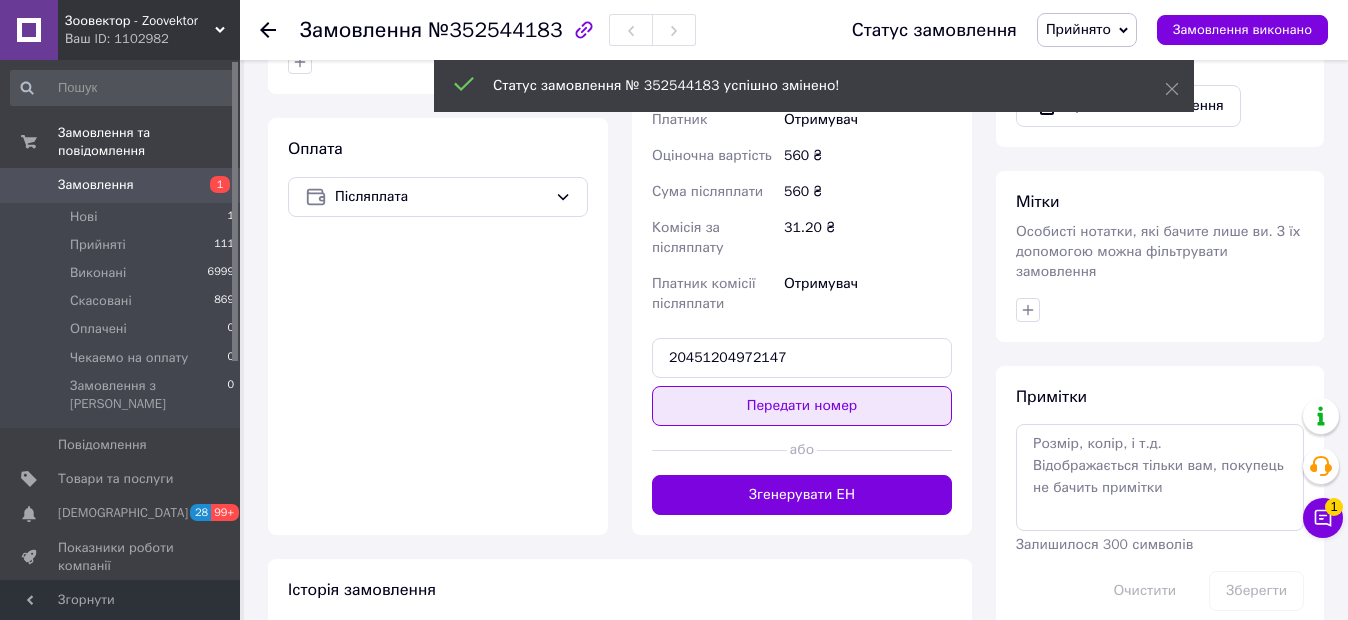 click on "Передати номер" at bounding box center [802, 406] 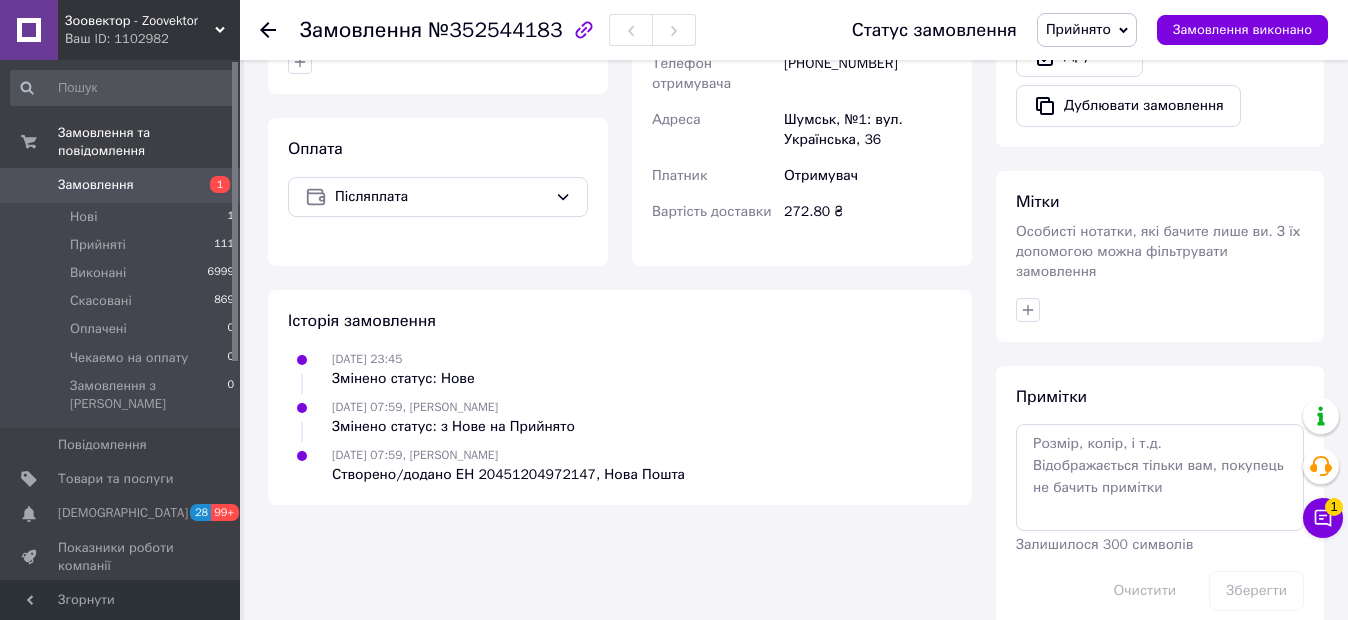 click 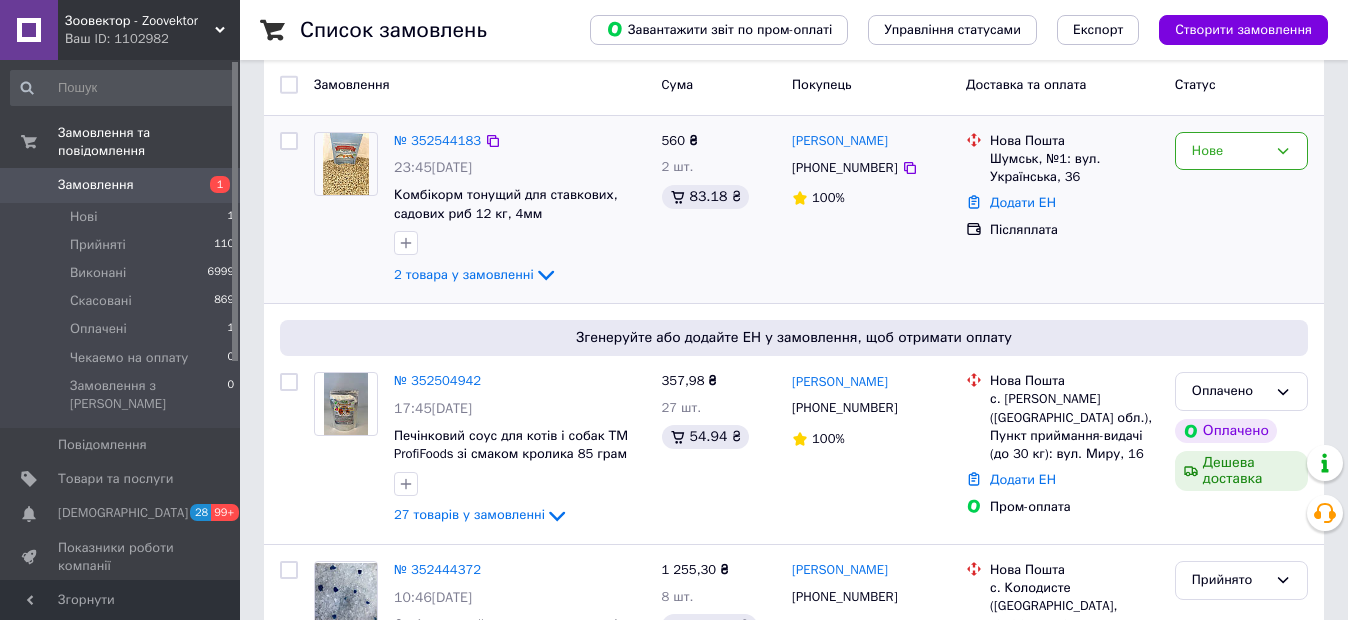 scroll, scrollTop: 100, scrollLeft: 0, axis: vertical 